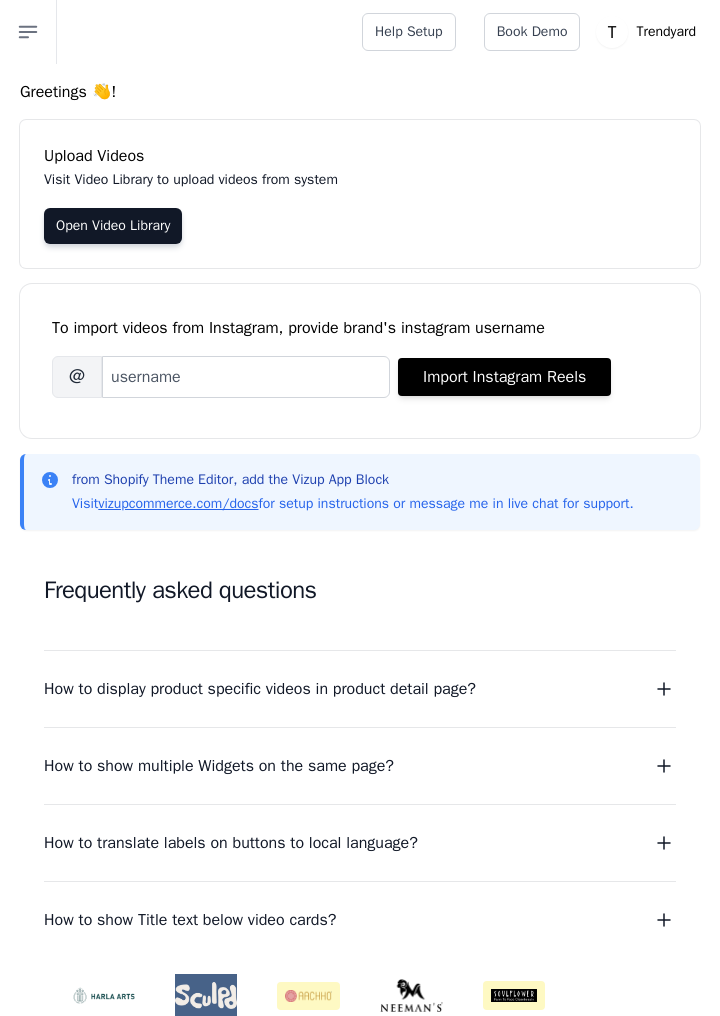 scroll, scrollTop: 0, scrollLeft: 0, axis: both 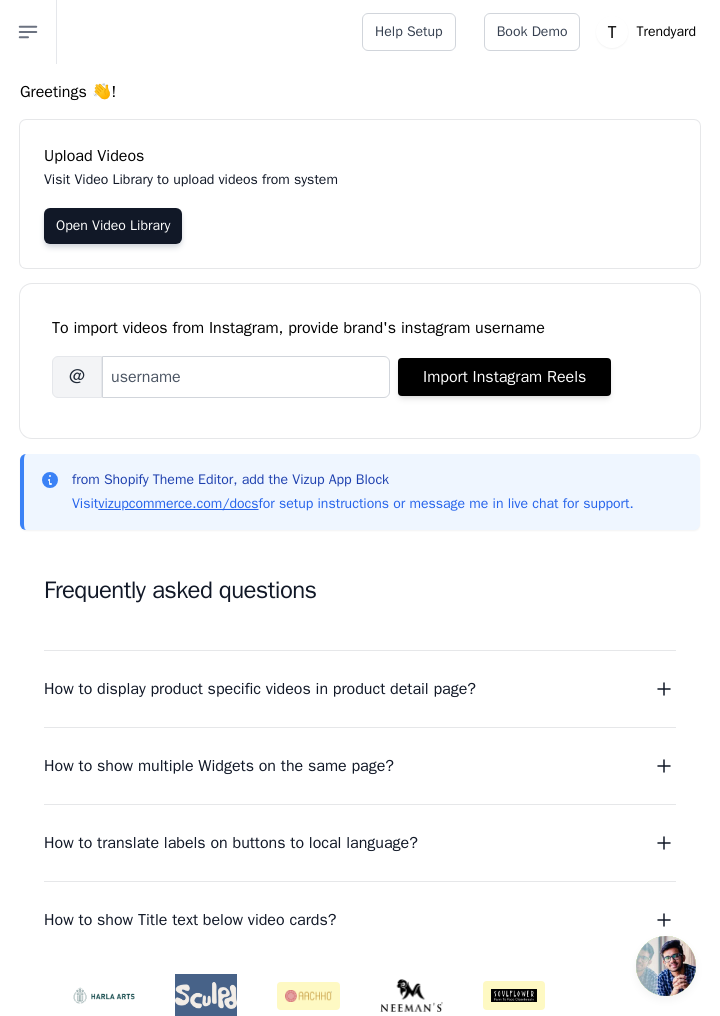 click on "Open Video Library" at bounding box center [113, 226] 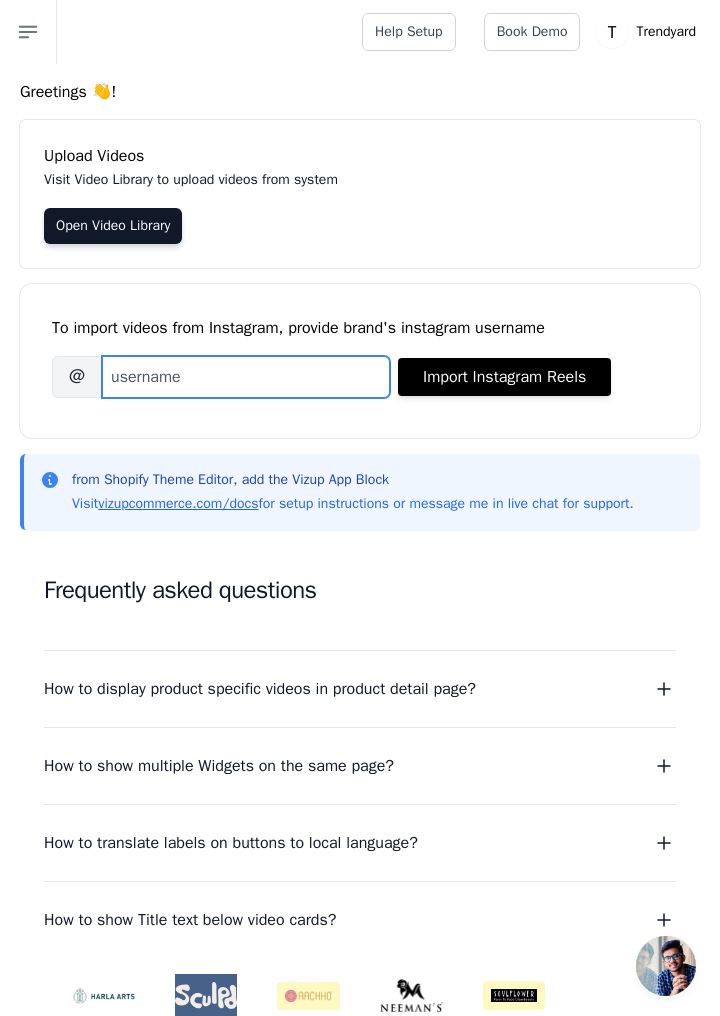 paste on "ayshasmarketplace" 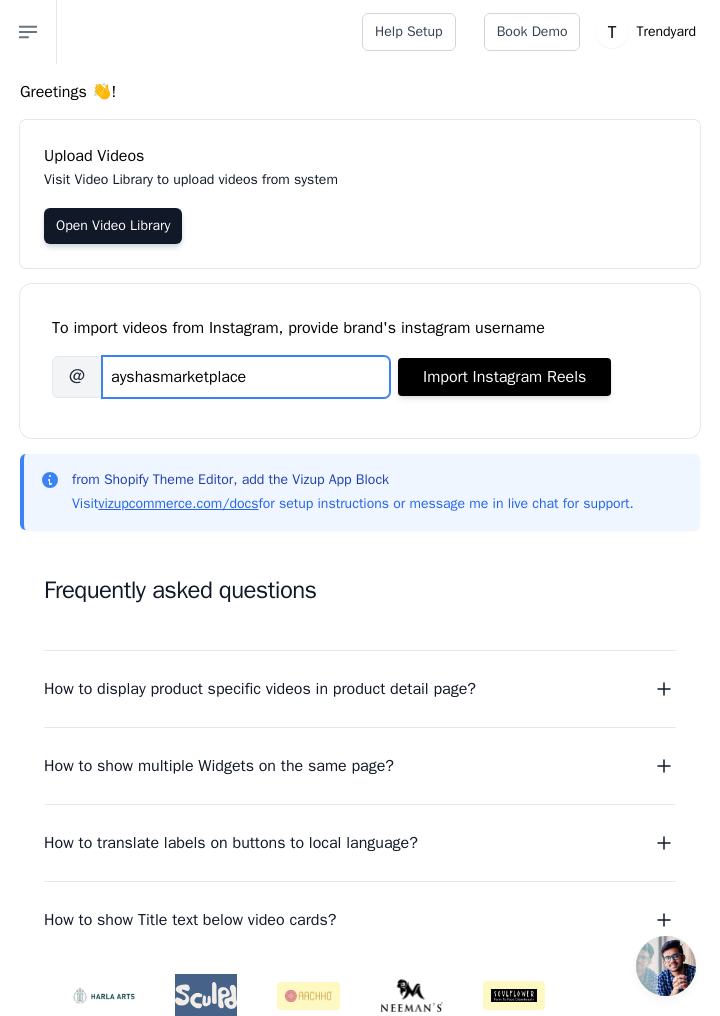 type on "ayshasmarketplace" 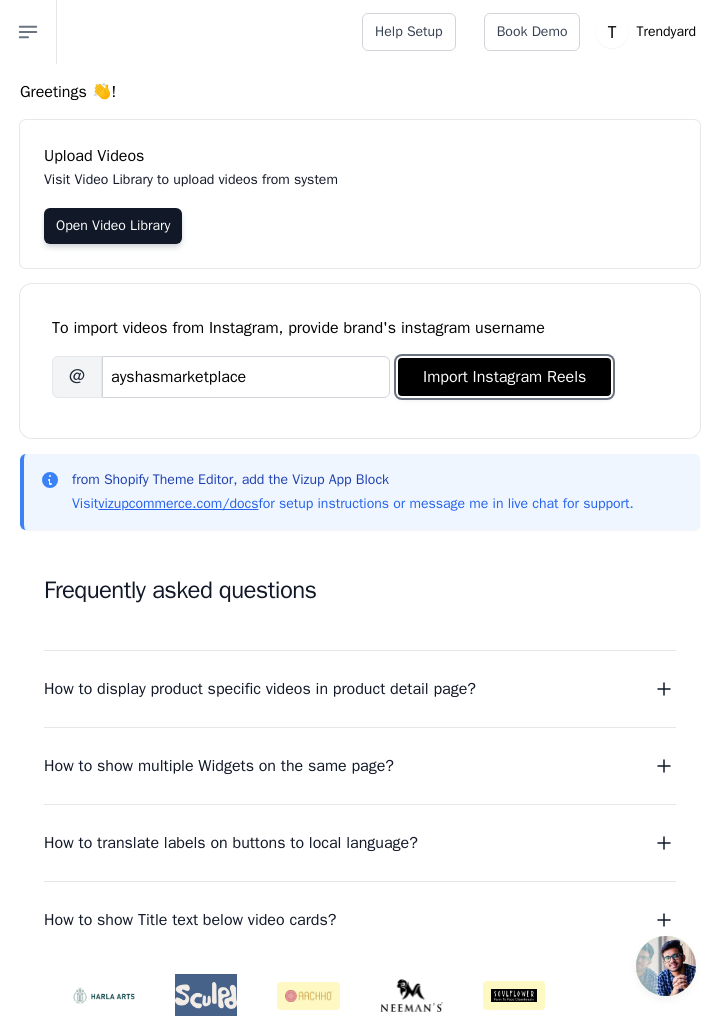 click on "Import Instagram Reels" at bounding box center (504, 377) 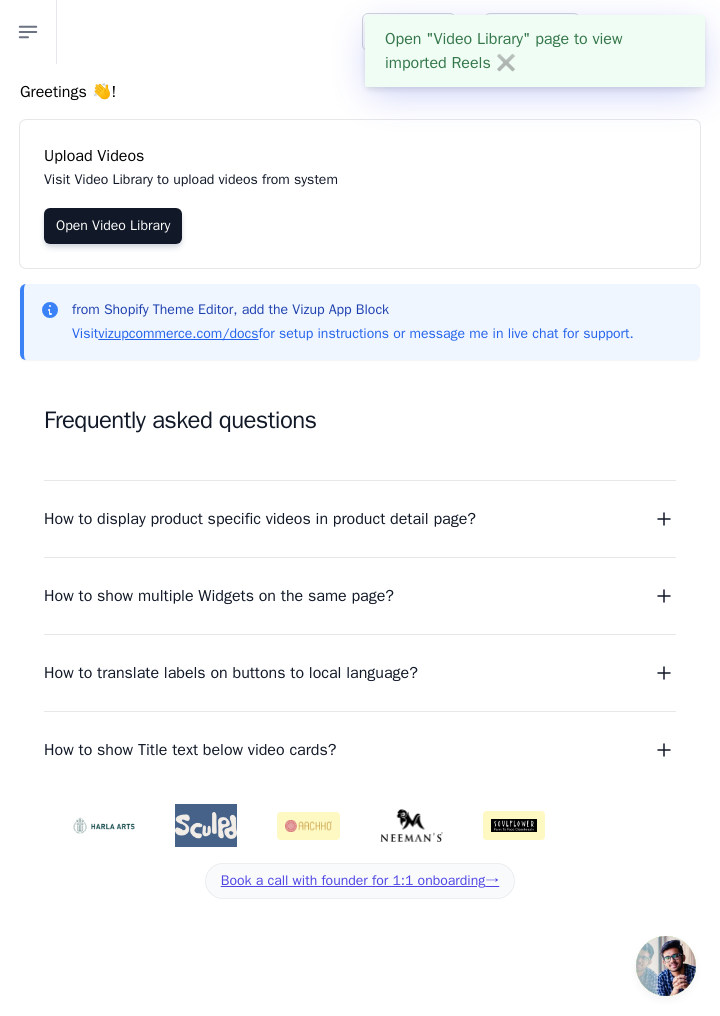 click on "Open Video Library" at bounding box center (113, 226) 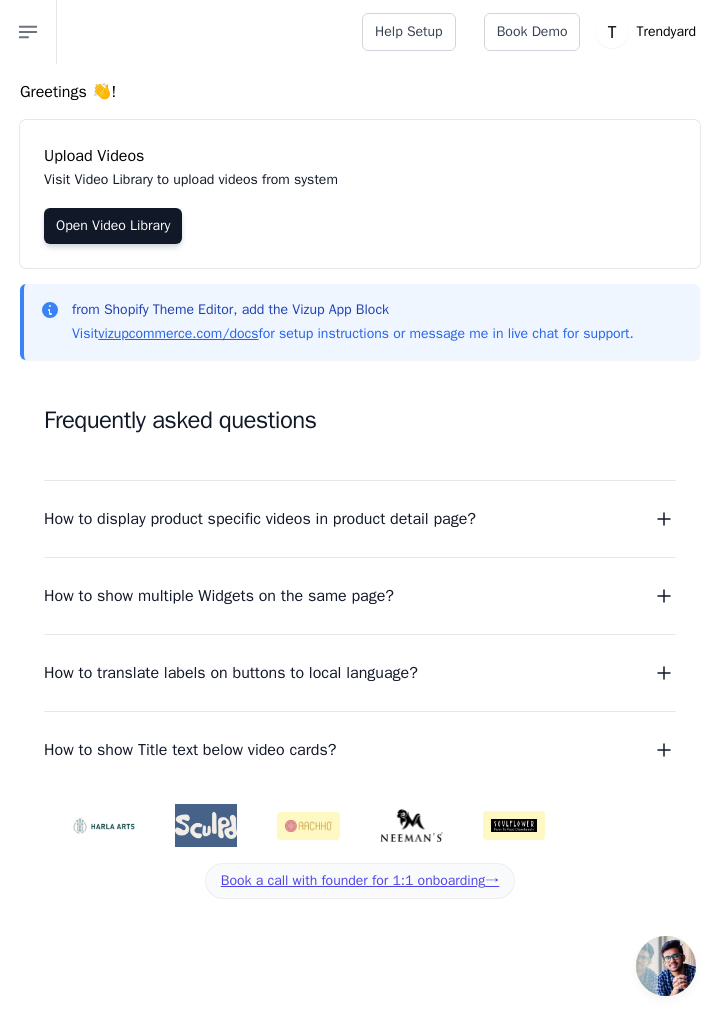 click on "Open Video Library" at bounding box center [113, 226] 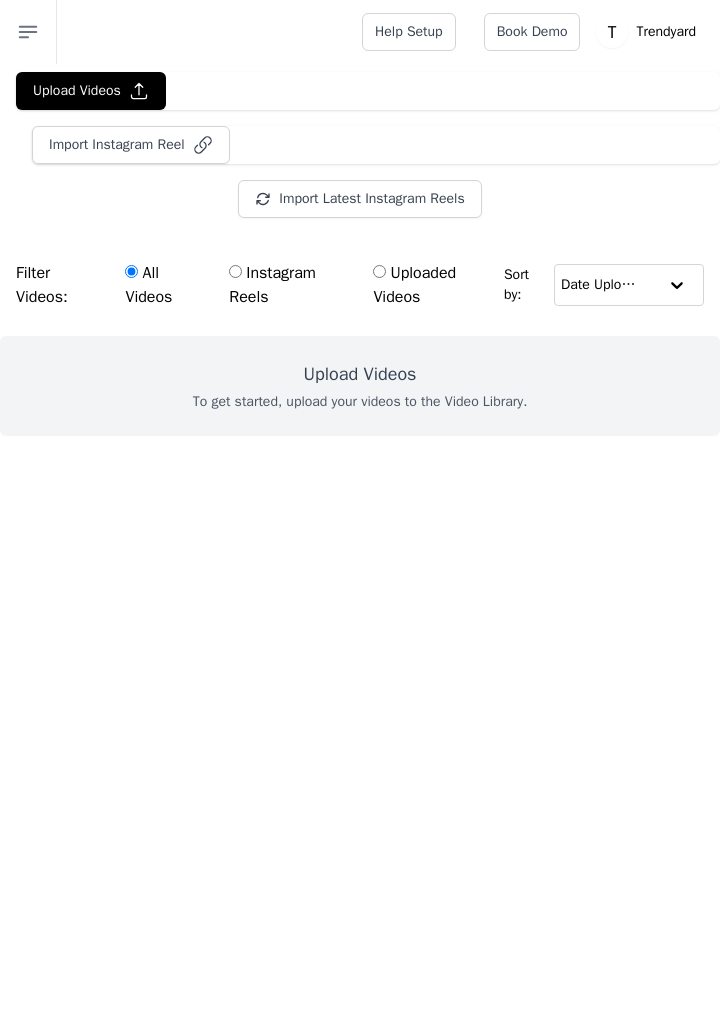 scroll, scrollTop: 0, scrollLeft: 0, axis: both 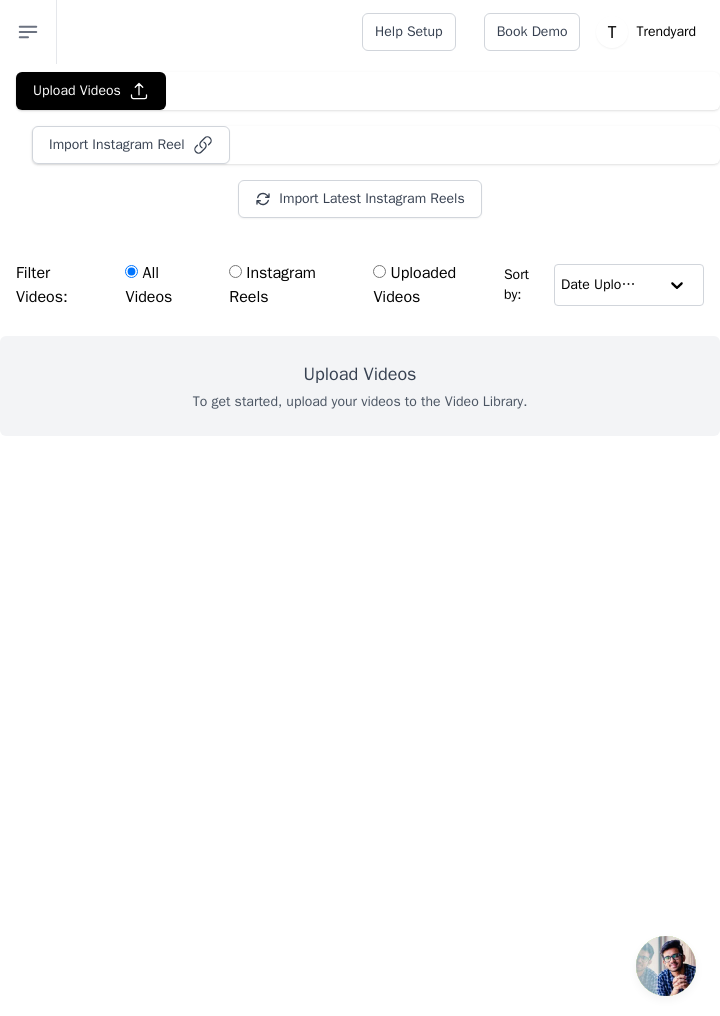 click on "Instagram Reels" at bounding box center (235, 271) 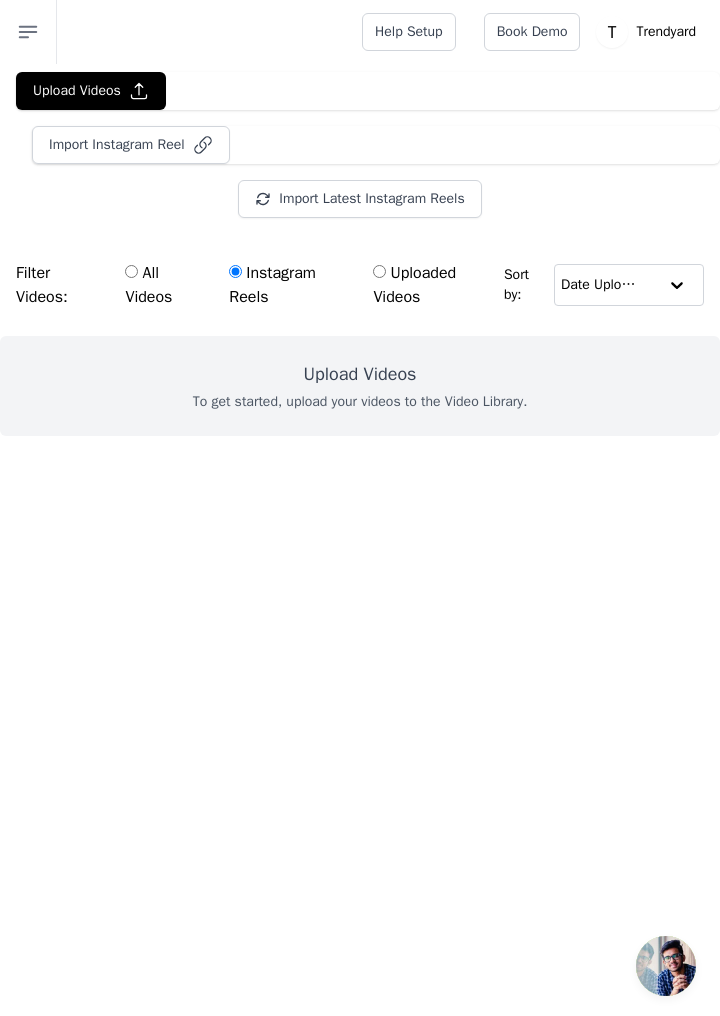 click on "Uploaded Videos" at bounding box center (379, 271) 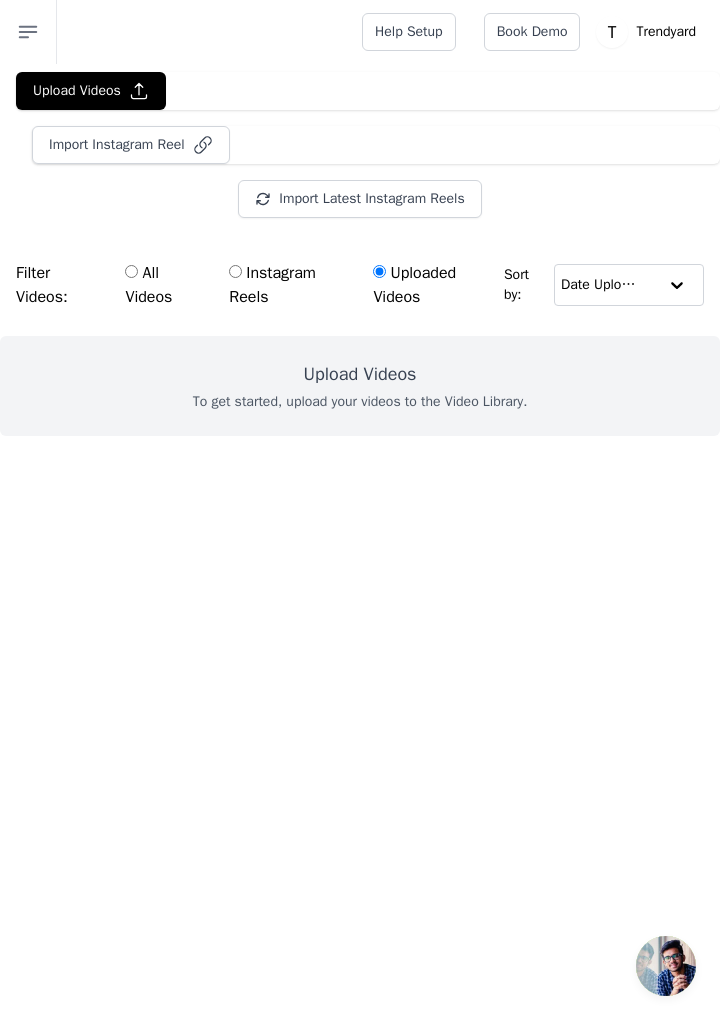 click on "All Videos" at bounding box center [131, 271] 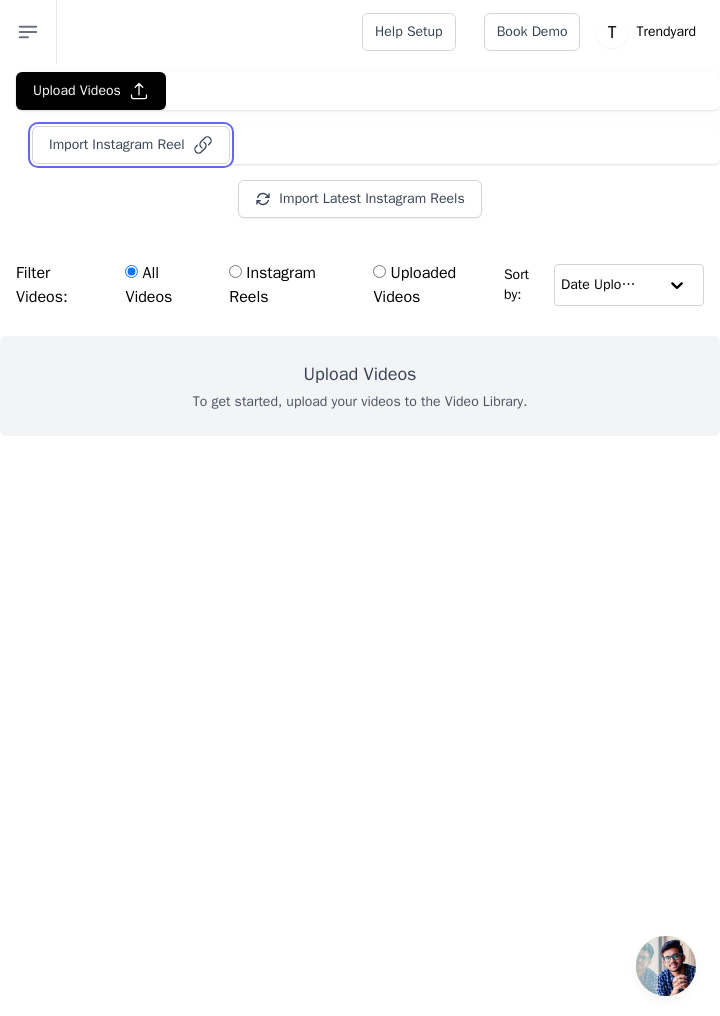 click on "Import Instagram Reel" at bounding box center [131, 145] 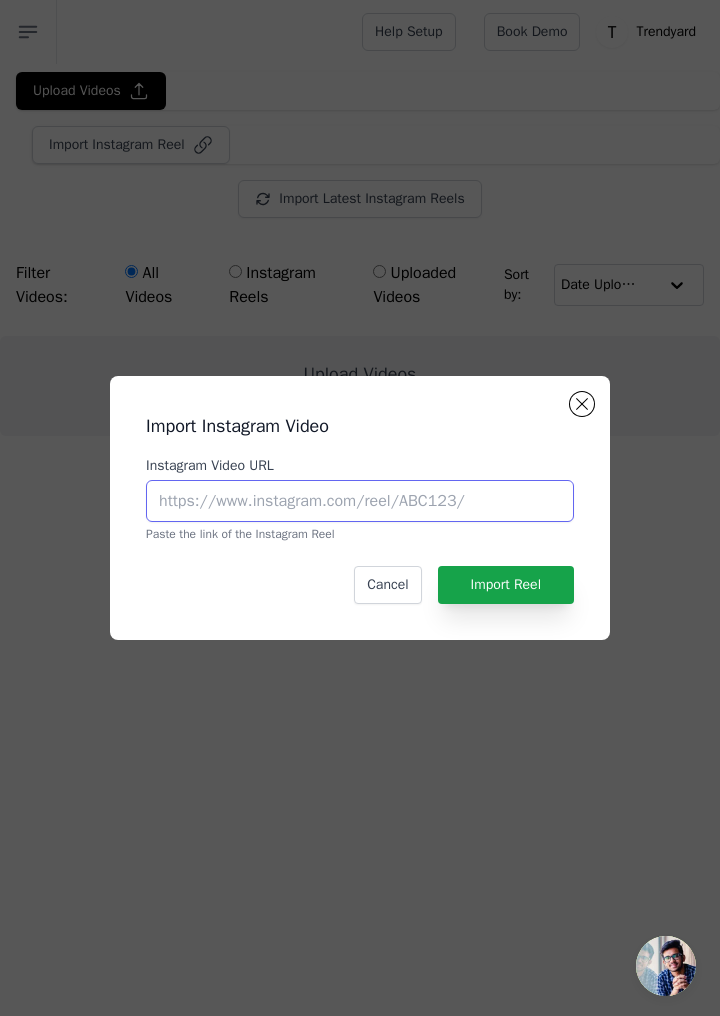 paste on "https://www.instagram.com/reel/DBLLb2YSfvp/?igsh=MWI3Nms3Y2F2MG01" 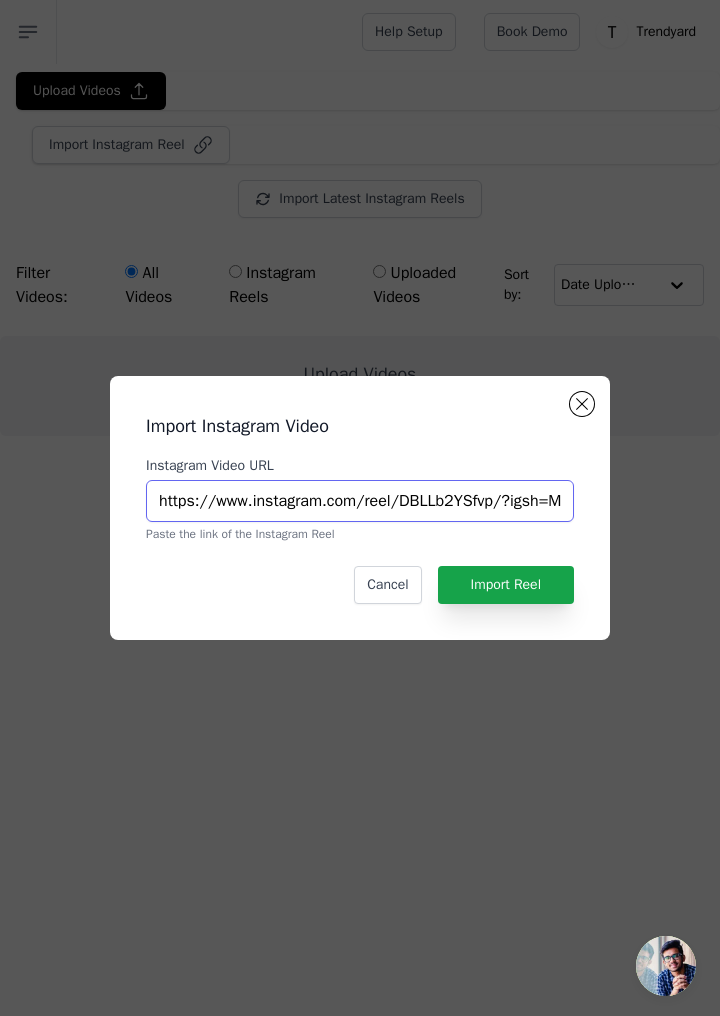 scroll, scrollTop: 0, scrollLeft: 144, axis: horizontal 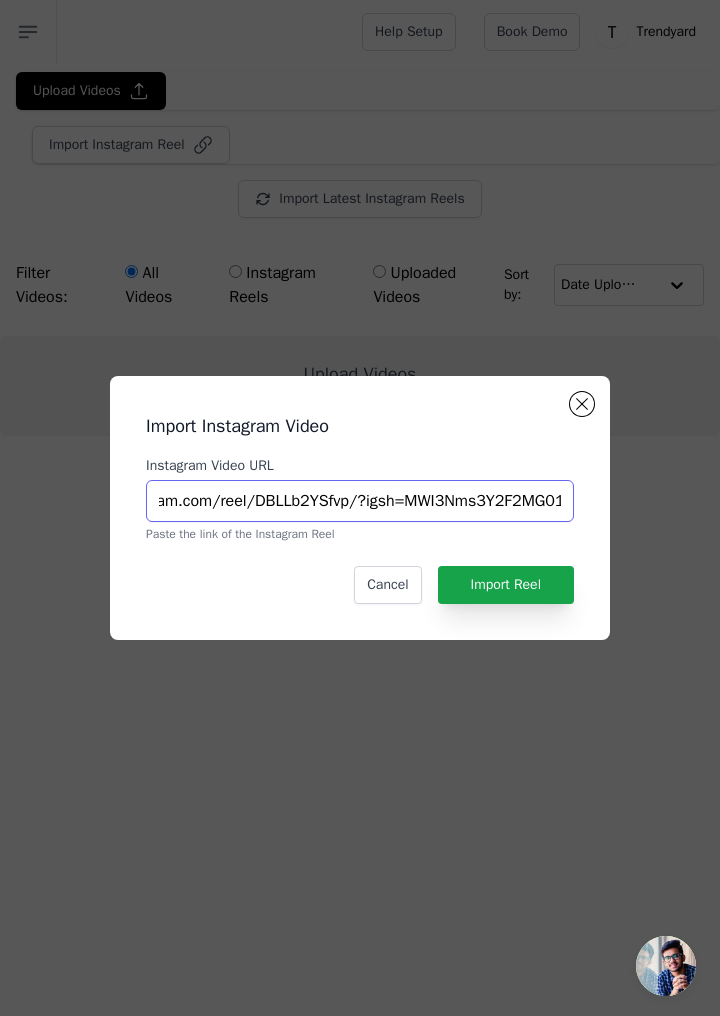 type on "https://www.instagram.com/reel/DBLLb2YSfvp/?igsh=MWI3Nms3Y2F2MG01" 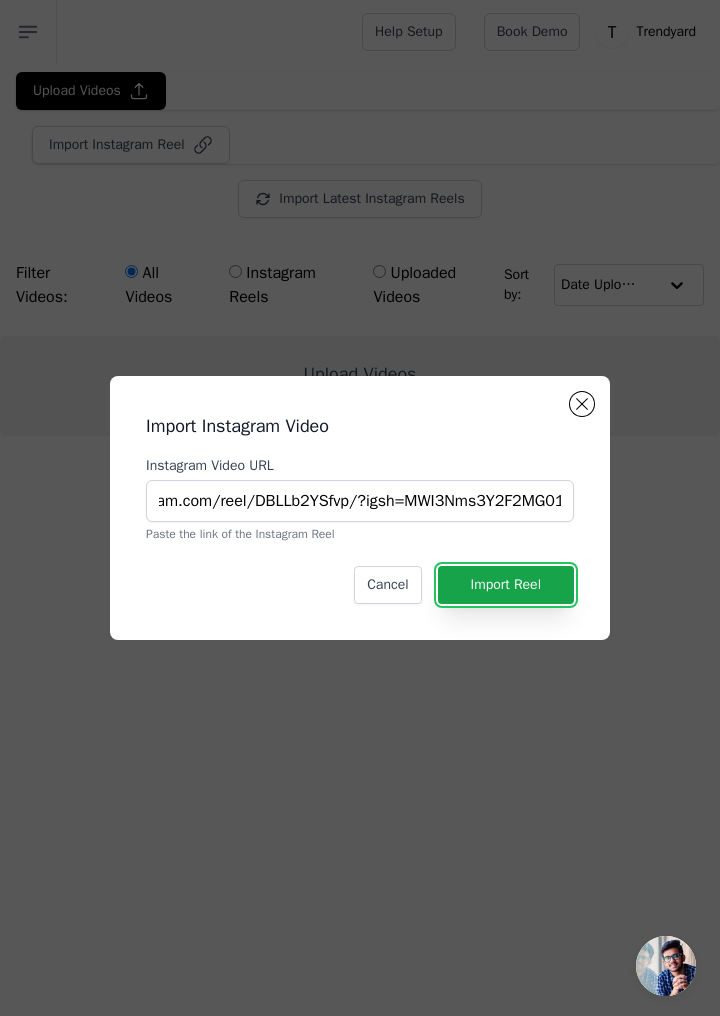 click on "Import Reel" at bounding box center [506, 585] 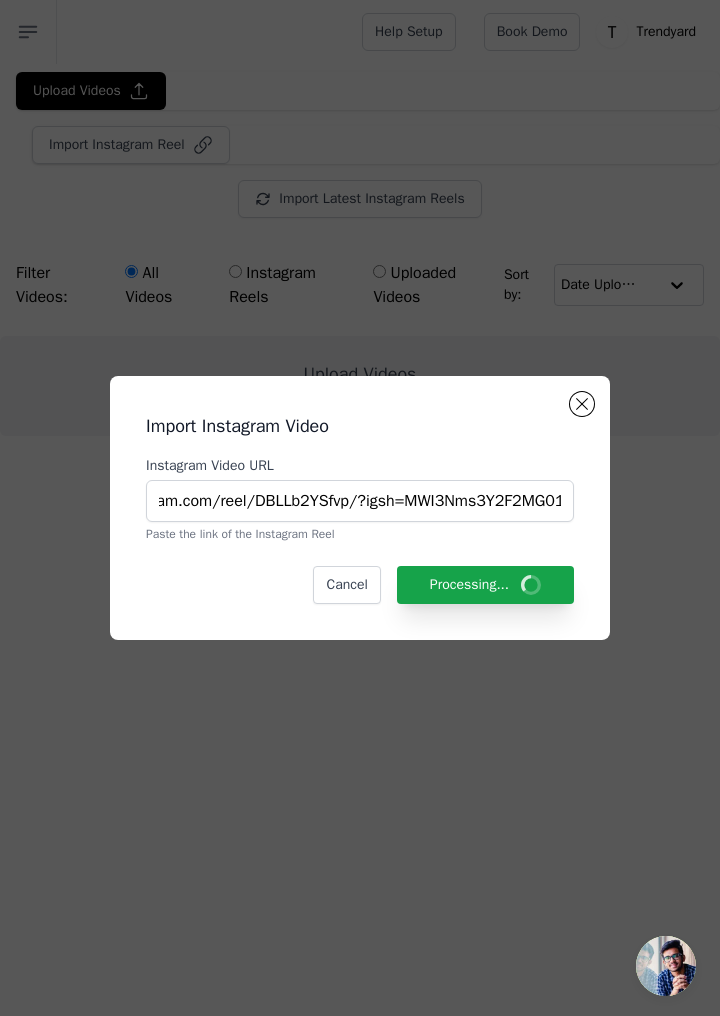 scroll, scrollTop: 0, scrollLeft: 0, axis: both 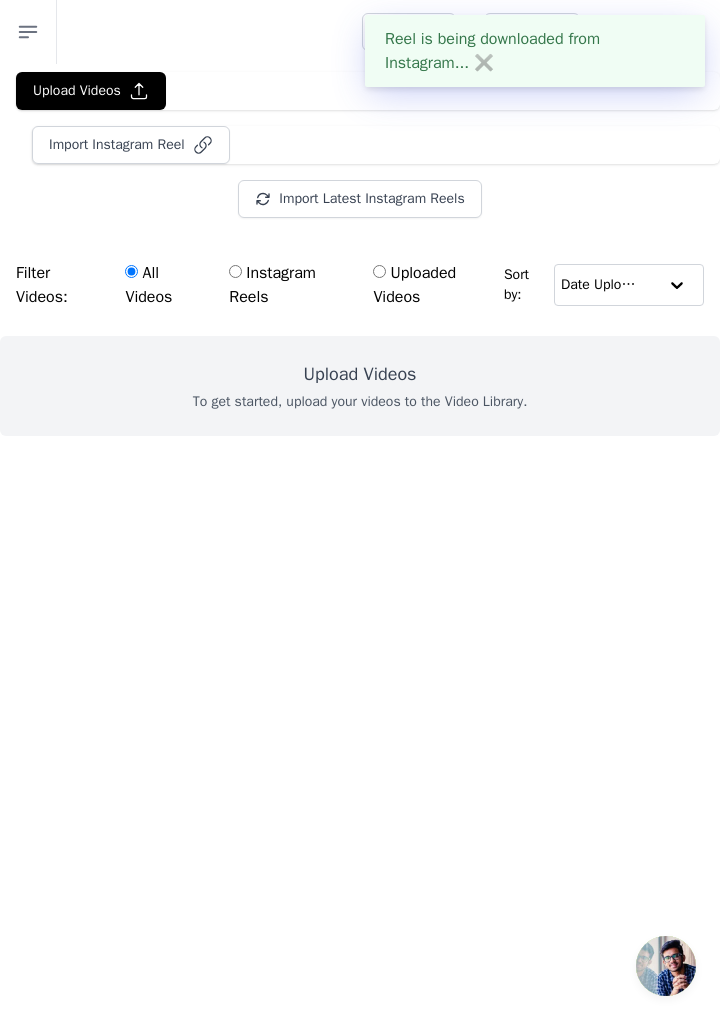 click on "Instagram Reels" at bounding box center (235, 271) 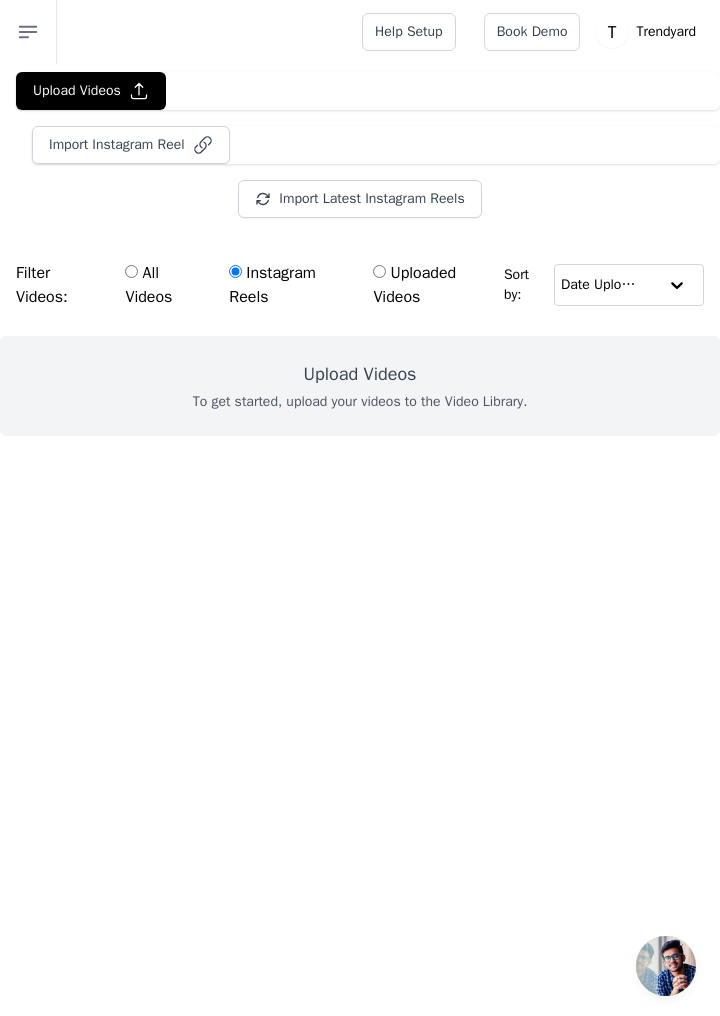 click on "All Videos" at bounding box center (131, 271) 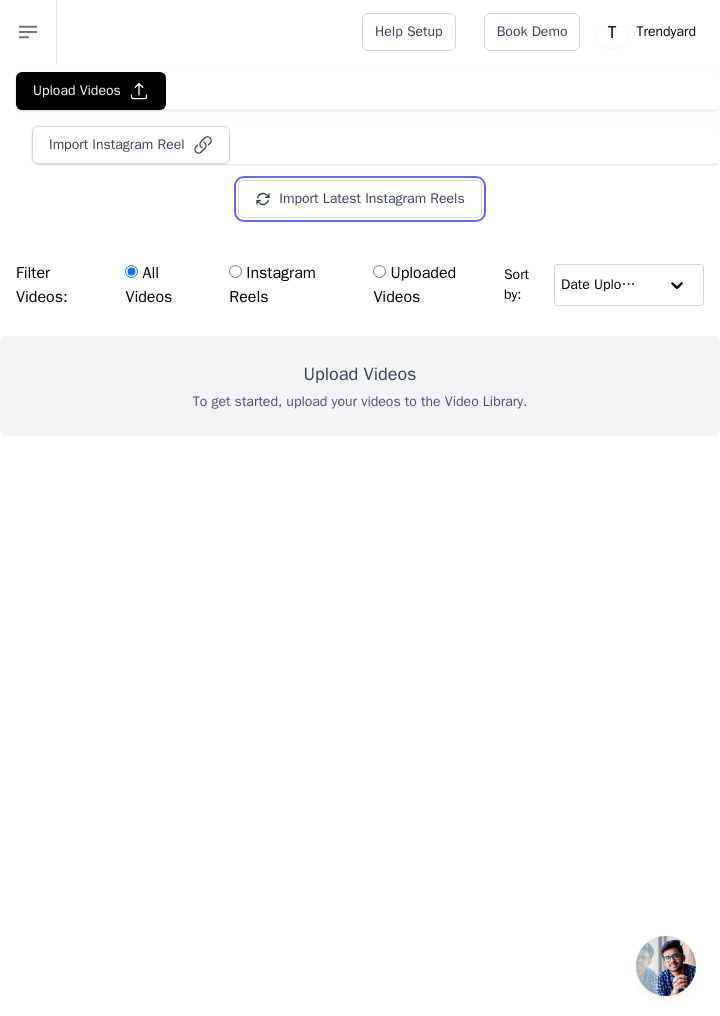 click on "Import Latest Instagram Reels" at bounding box center (359, 199) 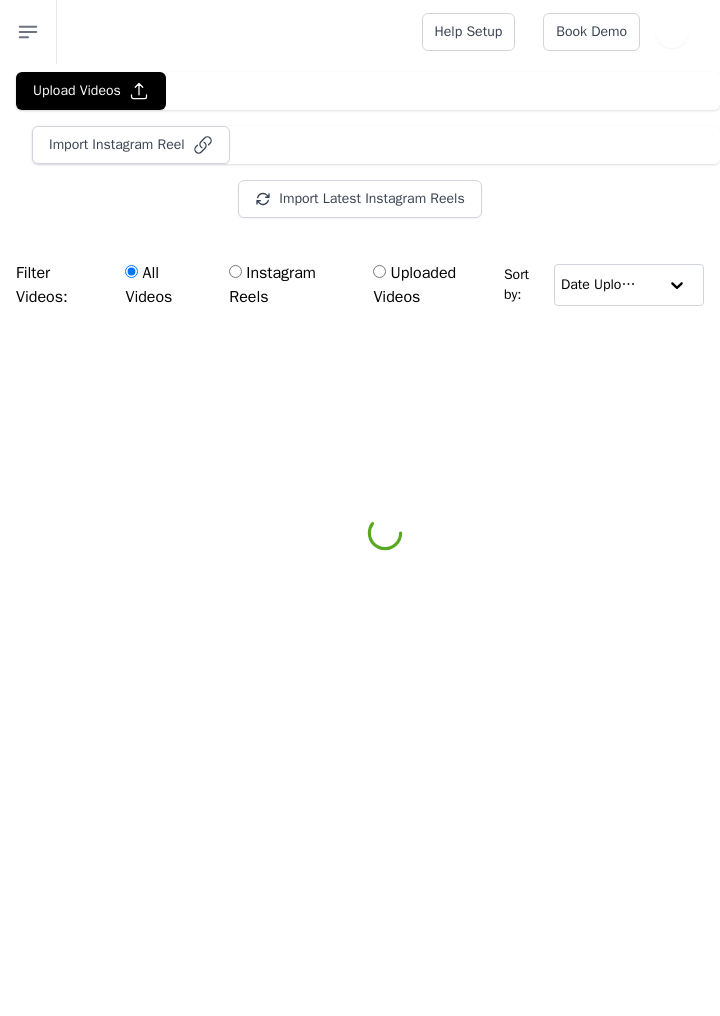 scroll, scrollTop: 0, scrollLeft: 0, axis: both 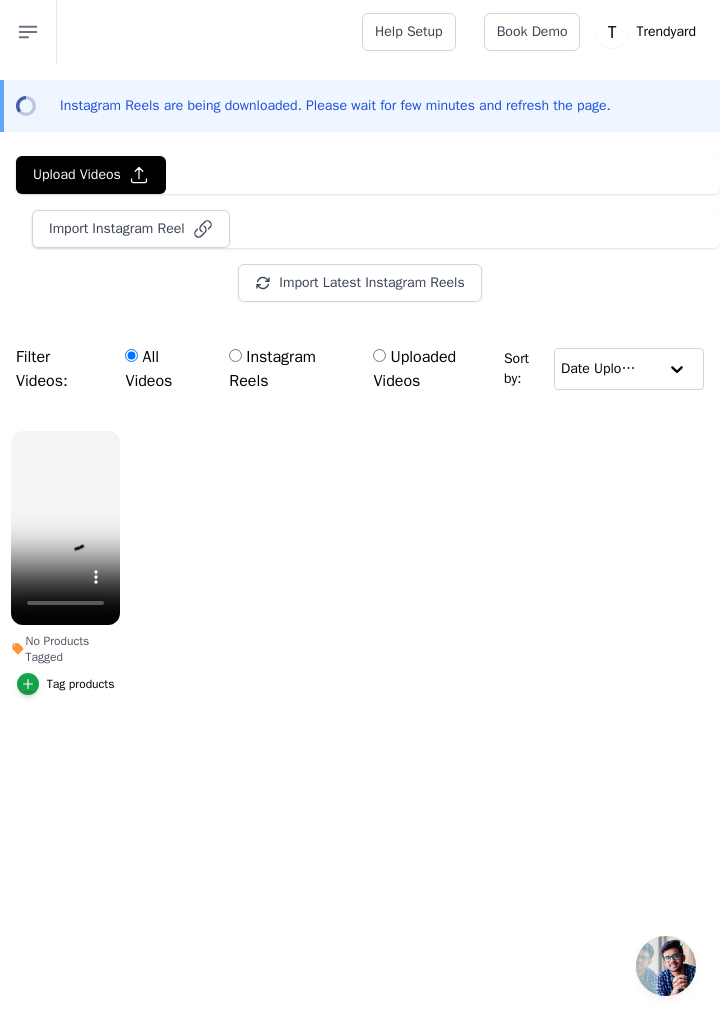click on "Instagram Reels" at bounding box center (235, 355) 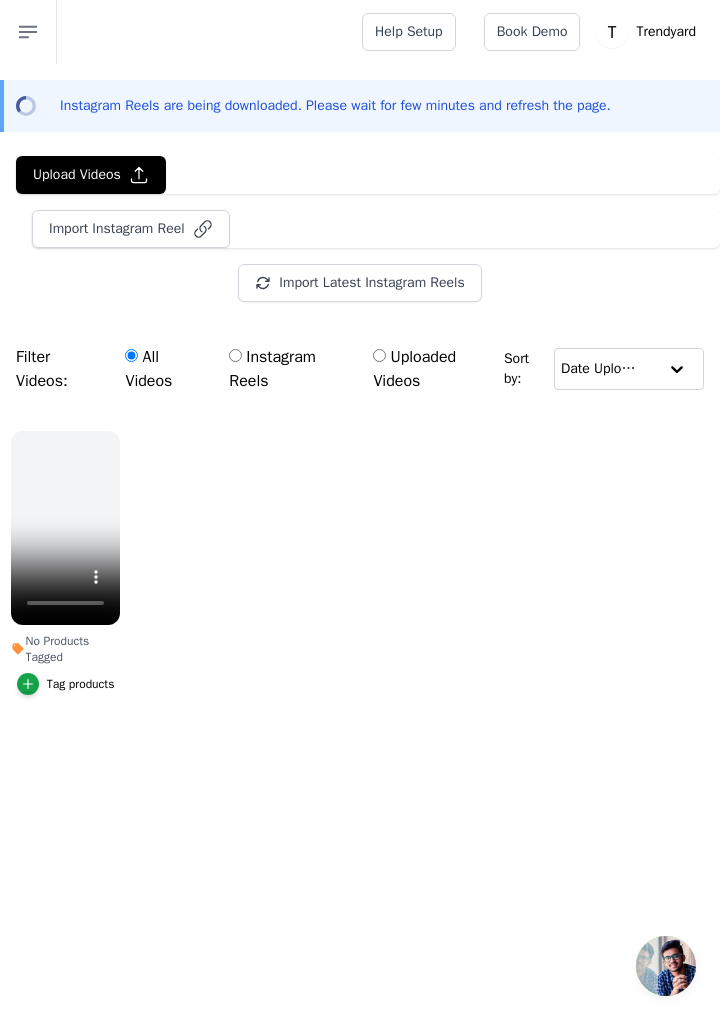 radio on "true" 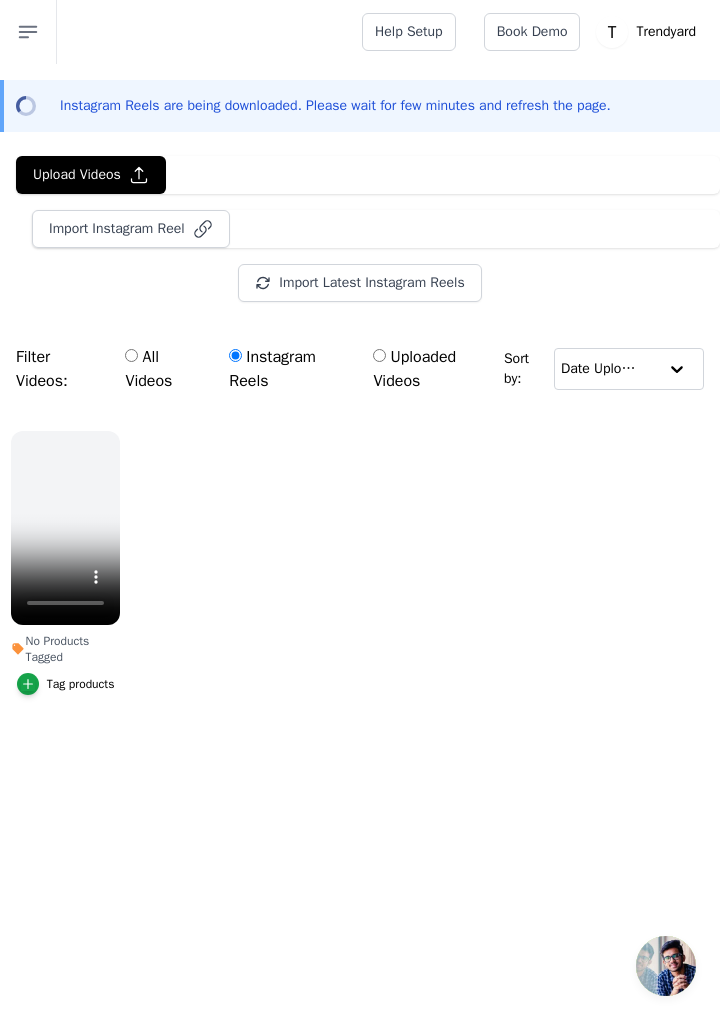click on "All Videos" at bounding box center [131, 355] 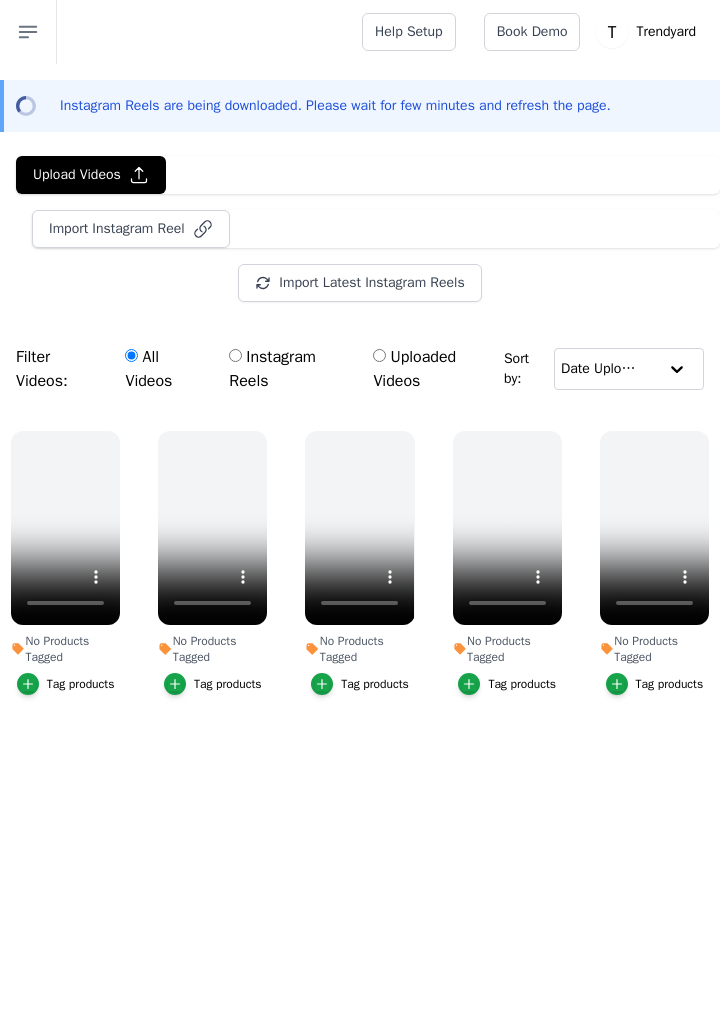 scroll, scrollTop: 0, scrollLeft: 0, axis: both 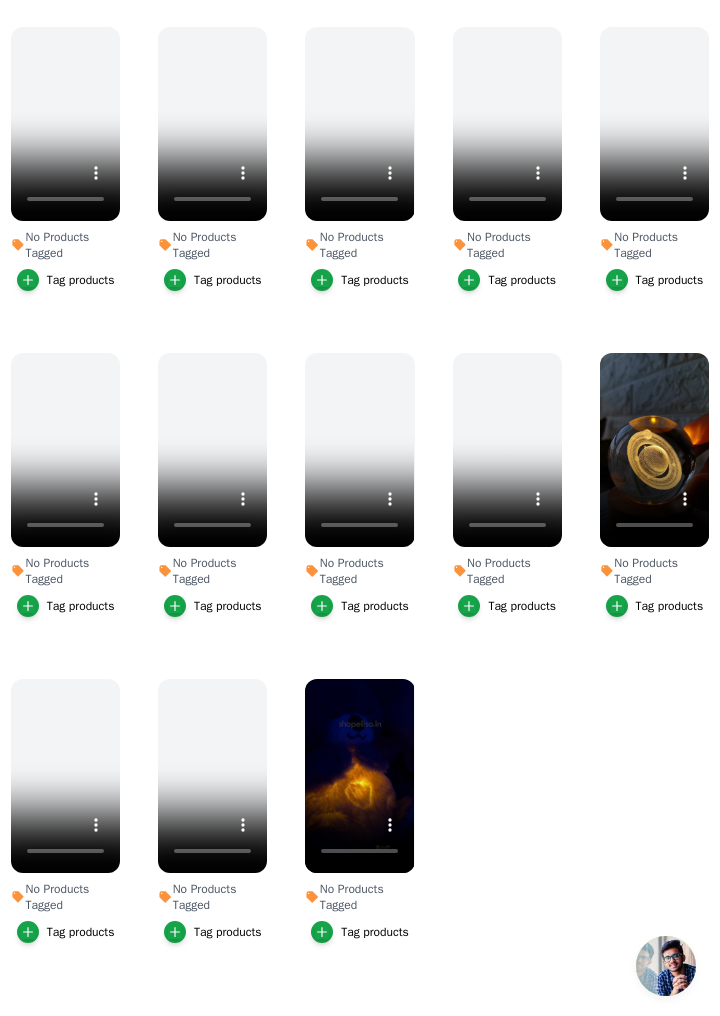click 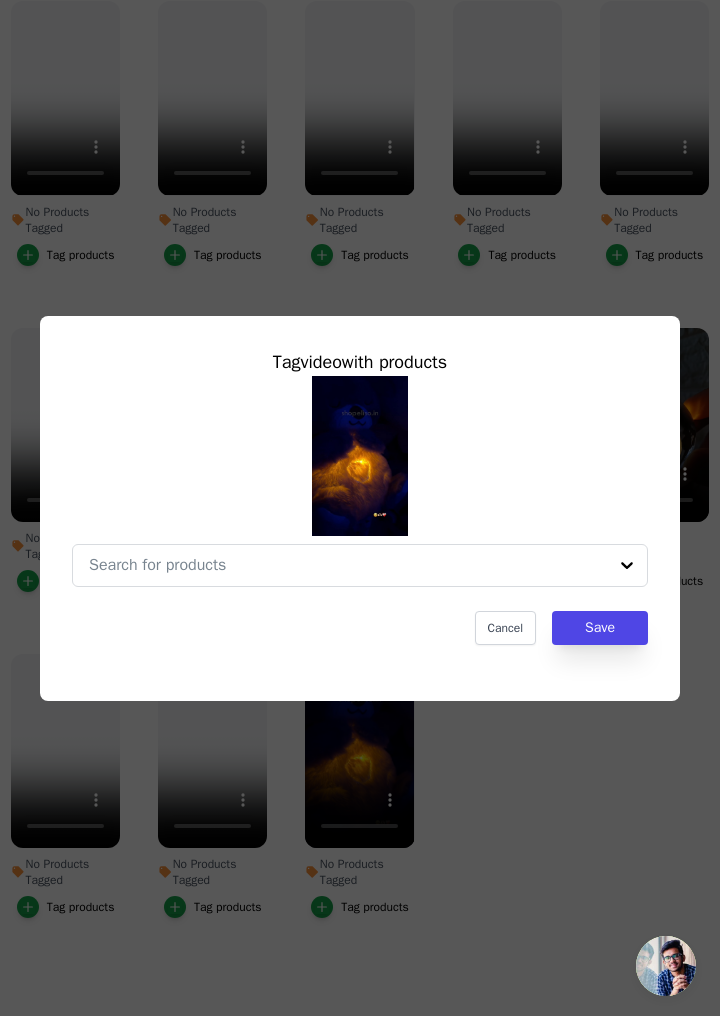 click on "No Products Tagged     Tag  video  with products                         Cancel   Save     Tag products" at bounding box center [348, 565] 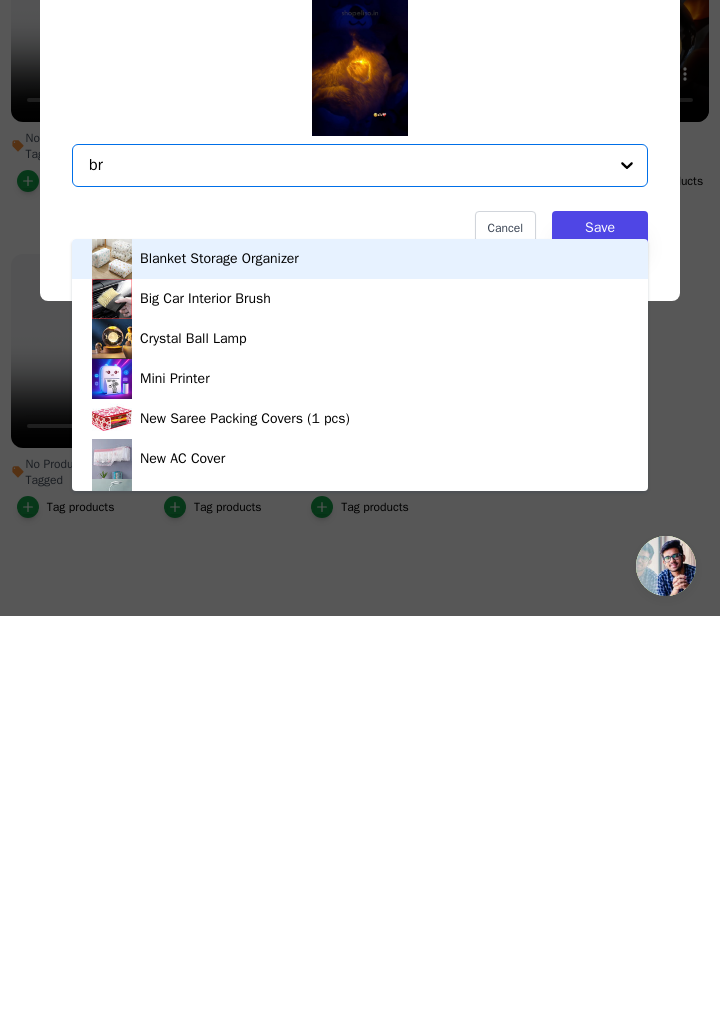 type on "b" 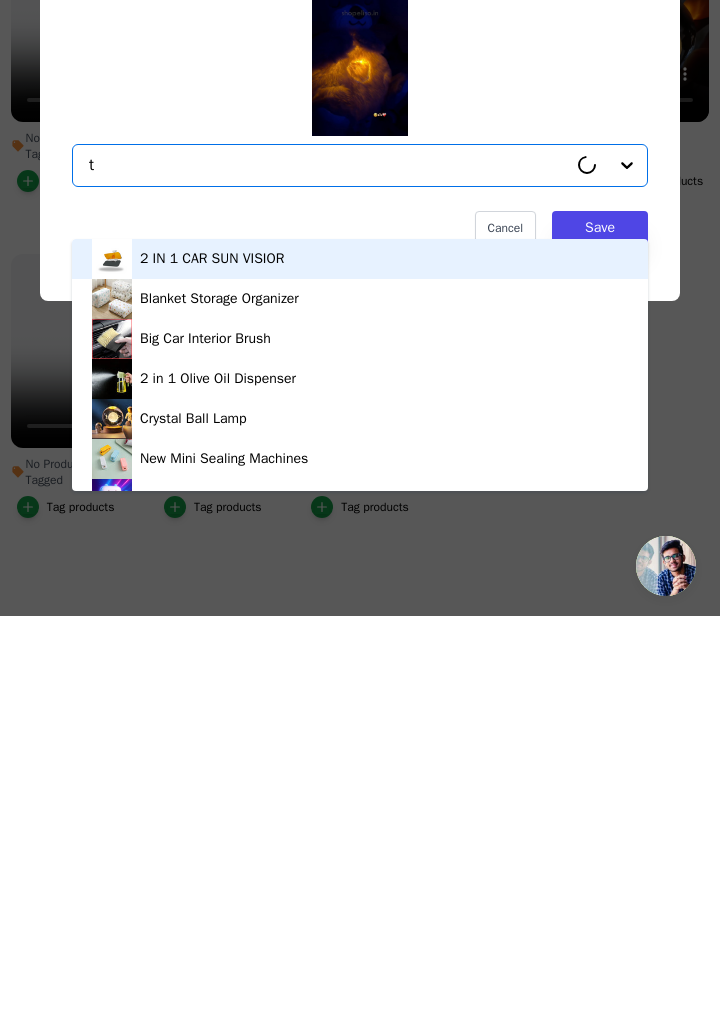 type on "te" 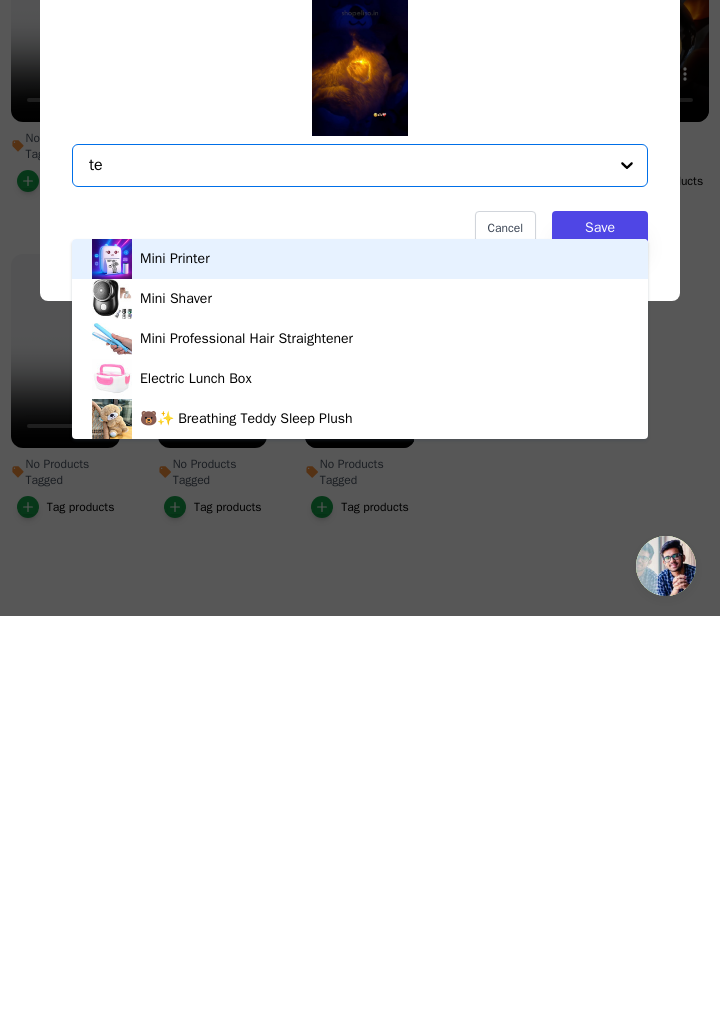 click on "🐻✨ Breathing Teddy Sleep Plush" at bounding box center (360, 819) 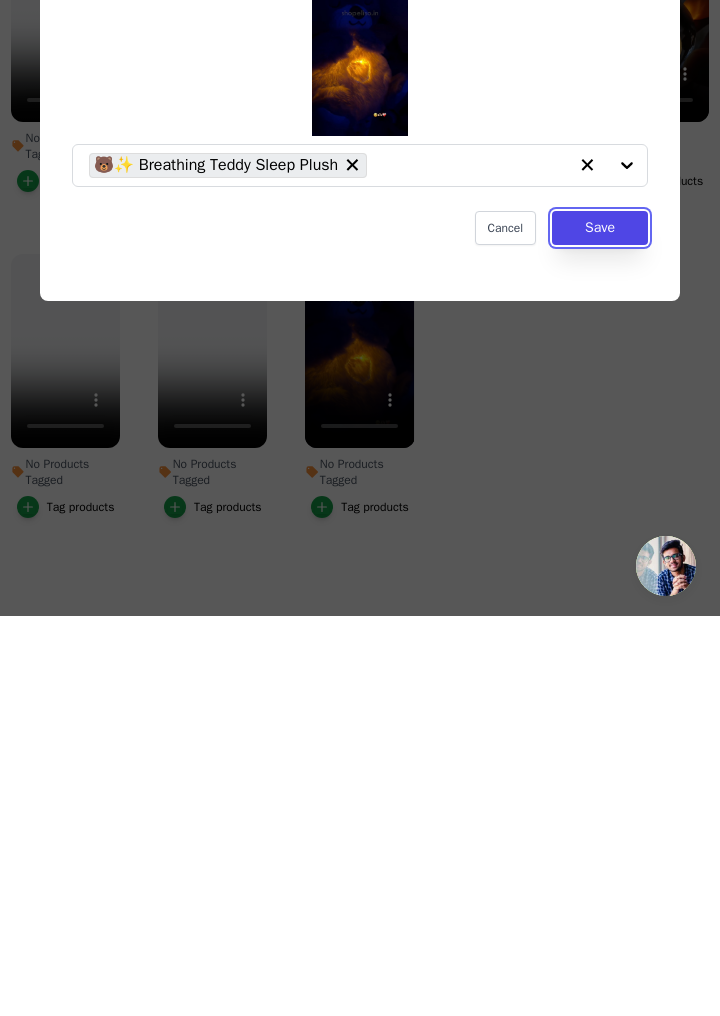 click on "Save" at bounding box center (600, 628) 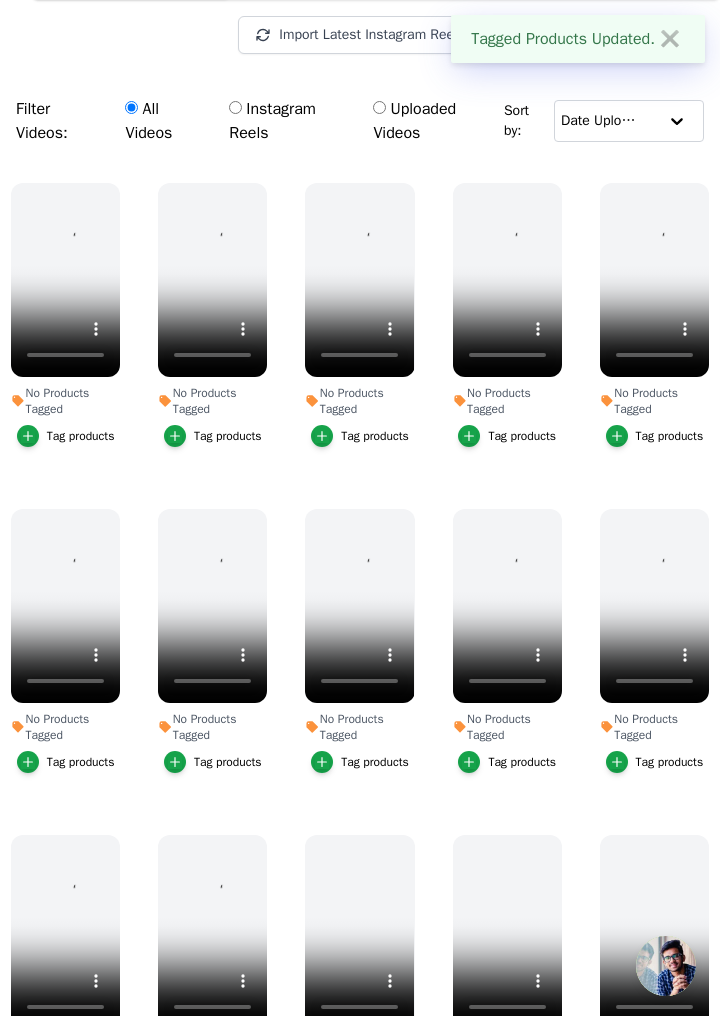 scroll, scrollTop: 221, scrollLeft: 0, axis: vertical 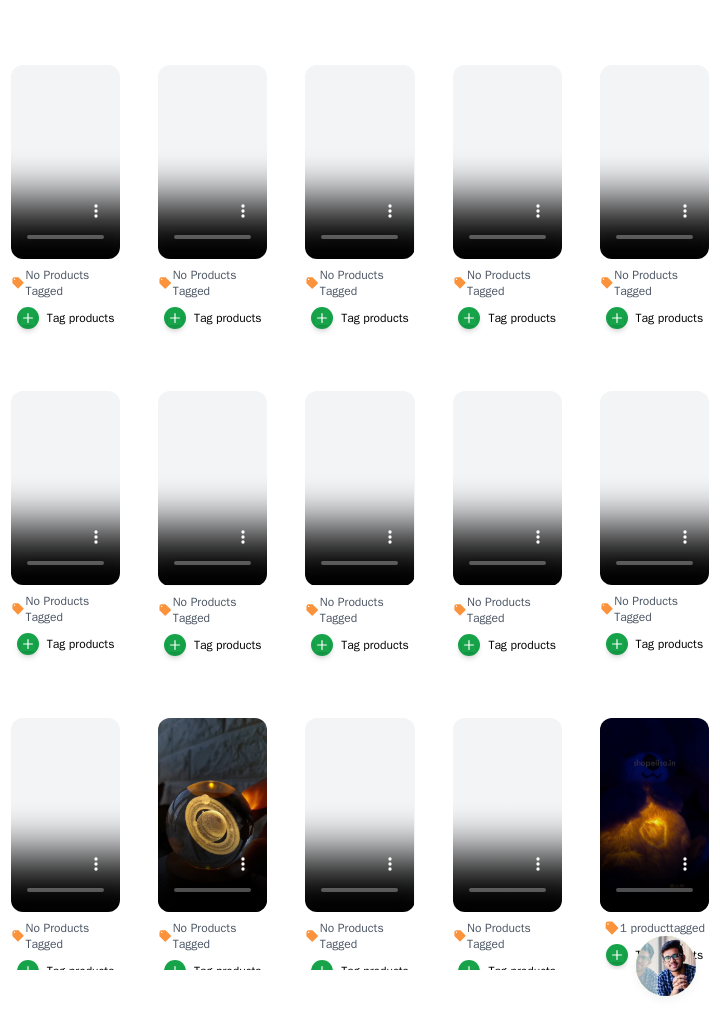 click on "Tag products" at bounding box center (228, 971) 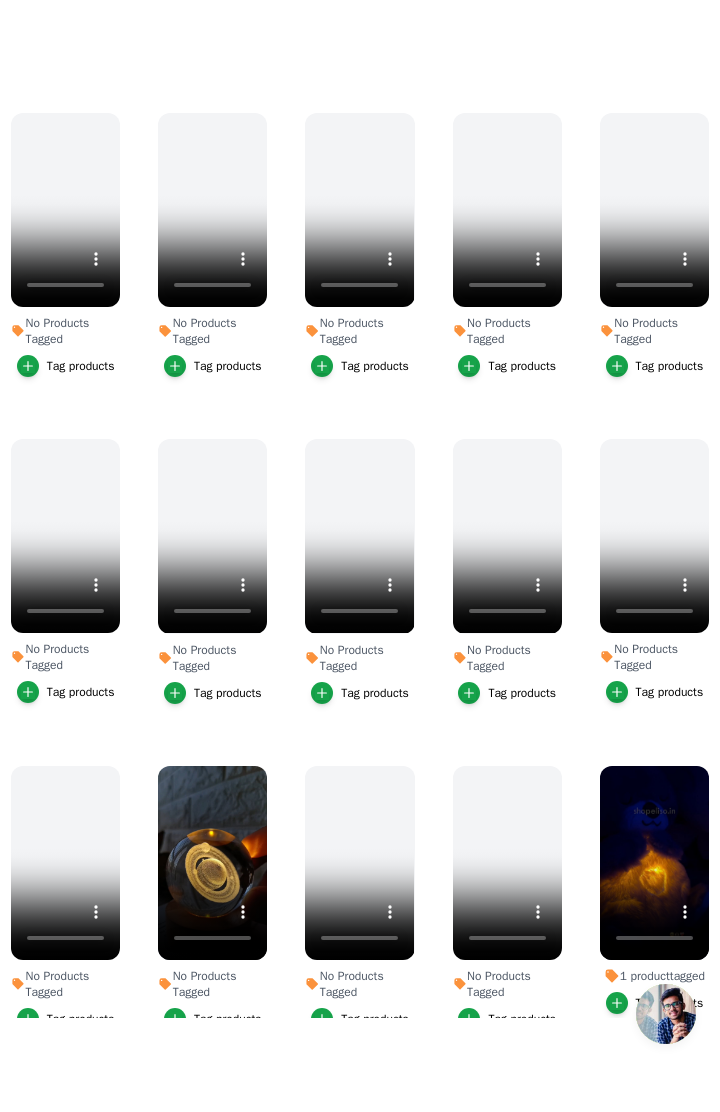 scroll, scrollTop: 0, scrollLeft: 0, axis: both 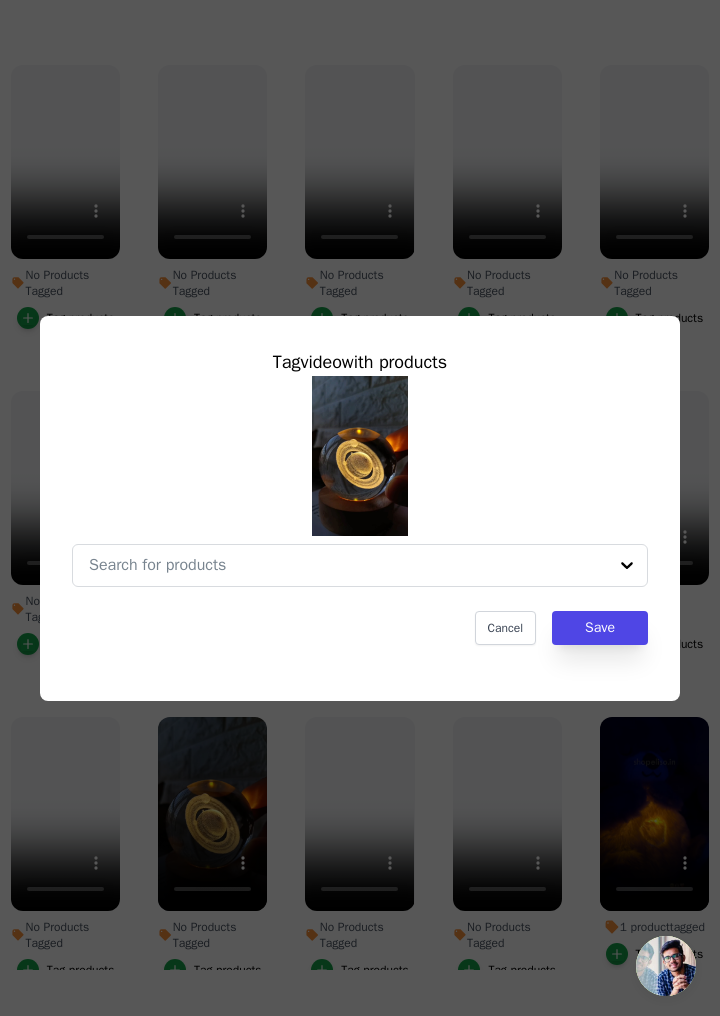 click on "No Products Tagged     Tag  video  with products                         Cancel   Save     Tag products" at bounding box center (348, 565) 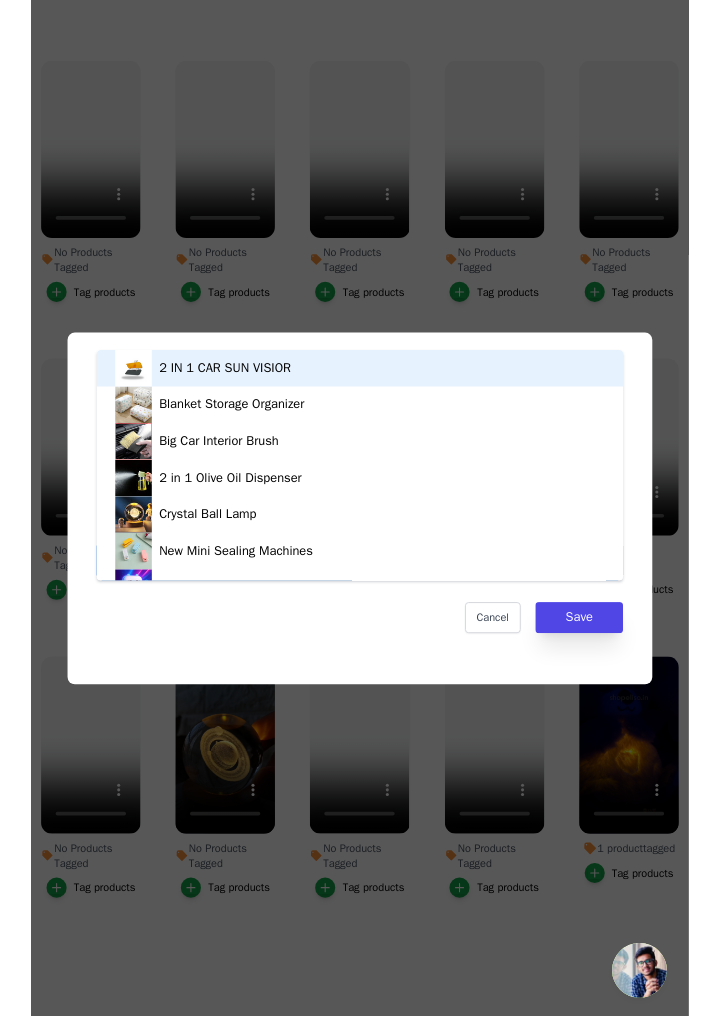 scroll, scrollTop: 520, scrollLeft: 0, axis: vertical 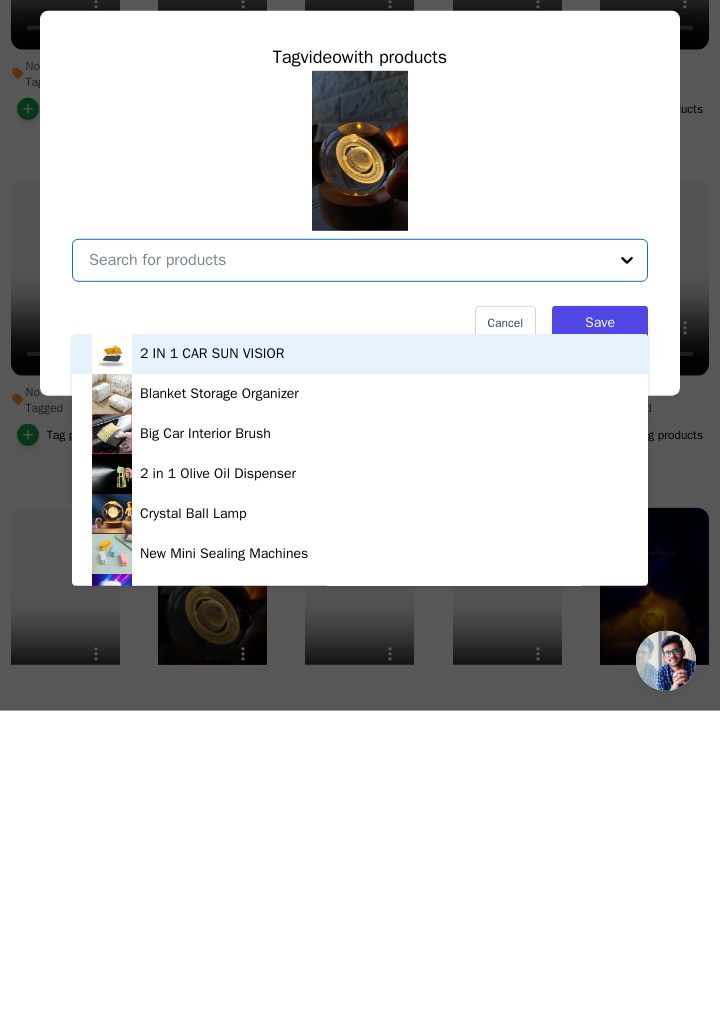 click on "Crystal Ball Lamp" at bounding box center (360, 819) 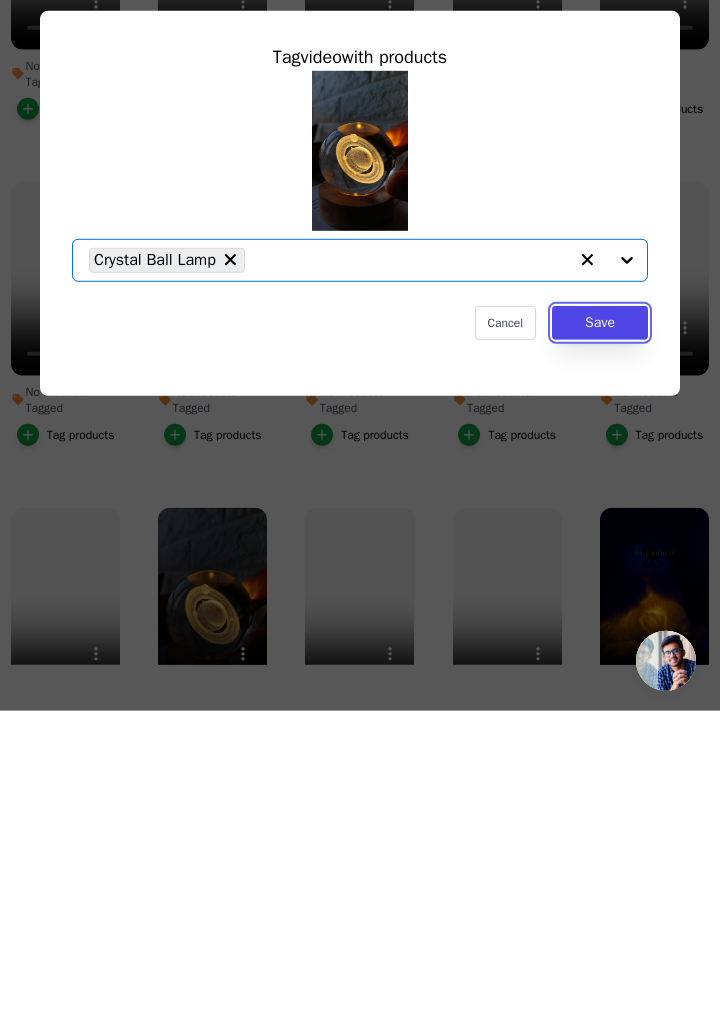 click on "Save" at bounding box center (600, 628) 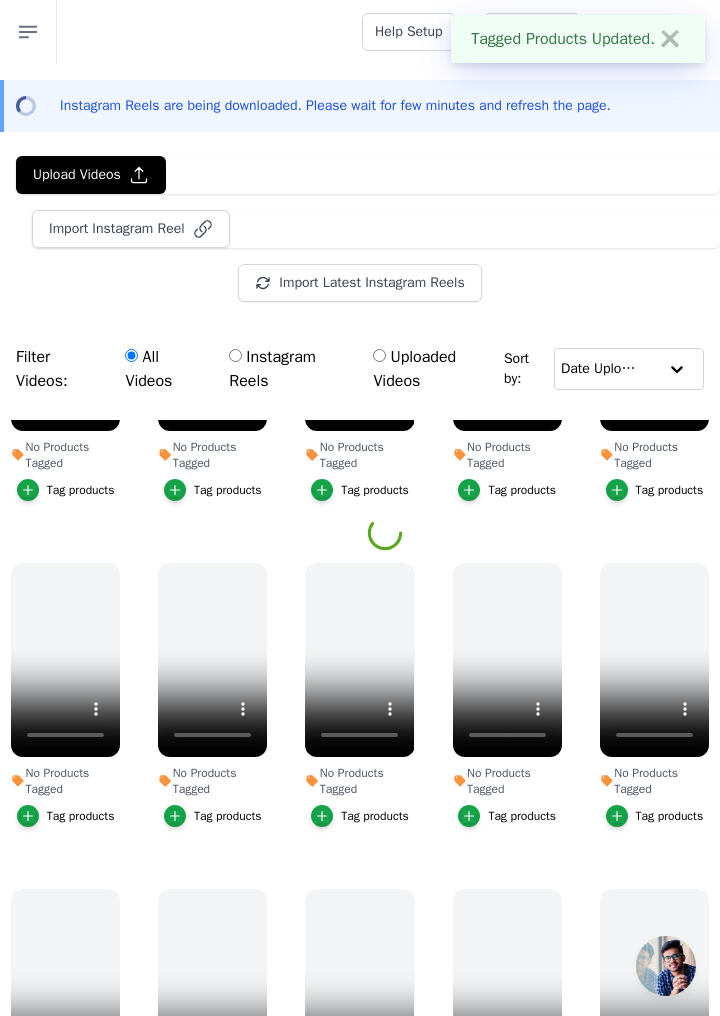 scroll, scrollTop: 402, scrollLeft: 0, axis: vertical 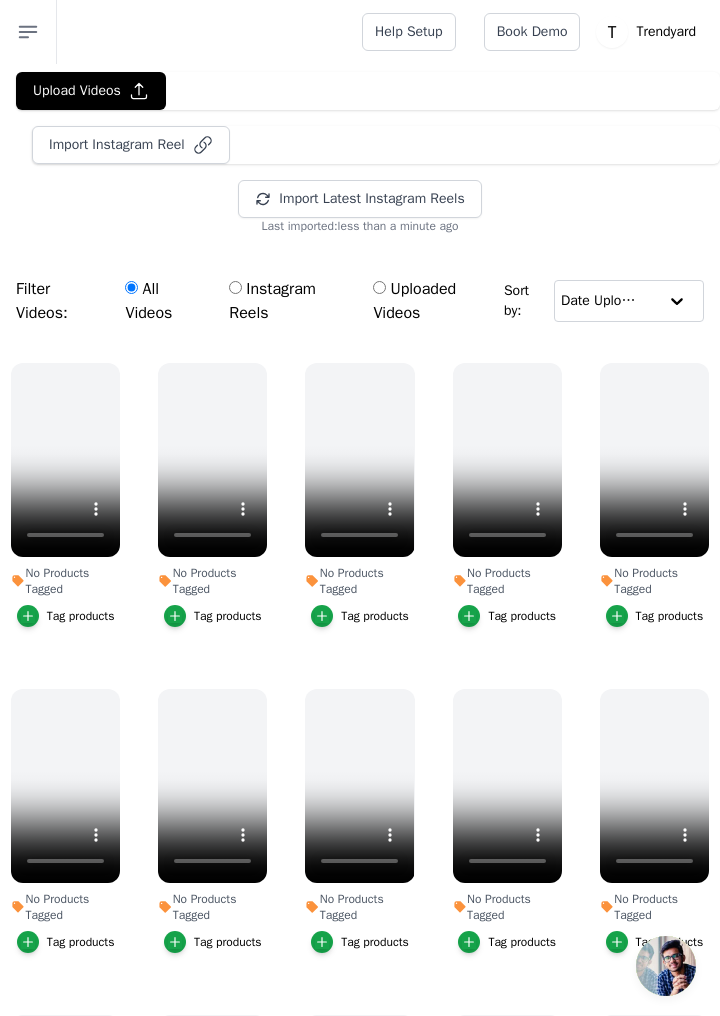 click on "Instagram Reels" at bounding box center (287, 301) 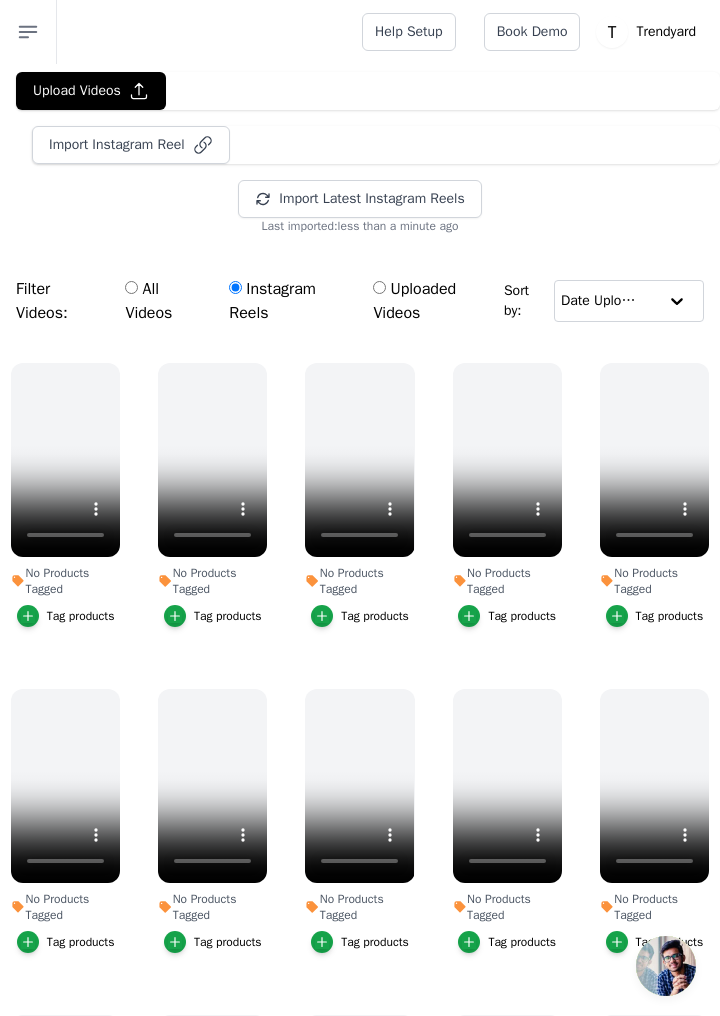 click on "Uploaded Videos" at bounding box center (379, 287) 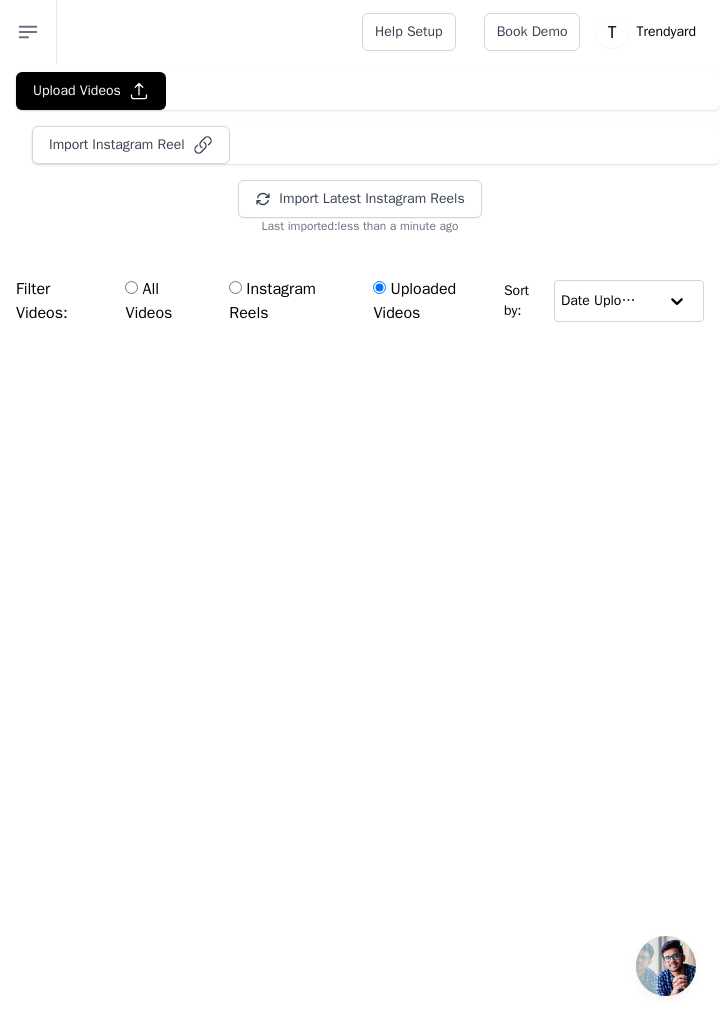 click on "Uploaded Videos" at bounding box center (379, 287) 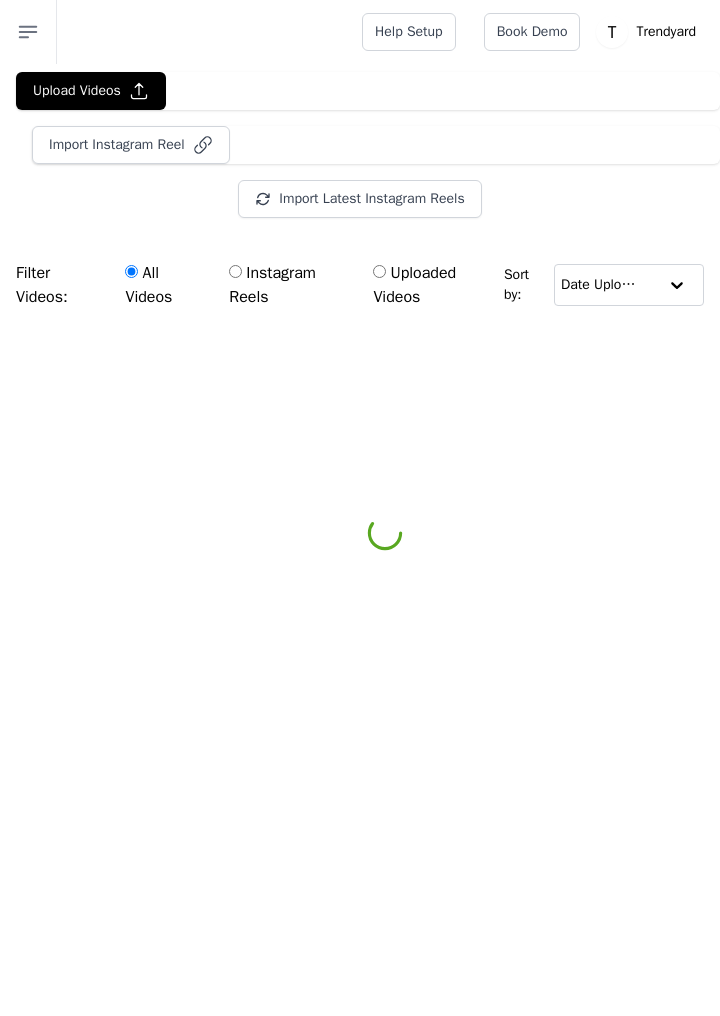 scroll, scrollTop: 0, scrollLeft: 0, axis: both 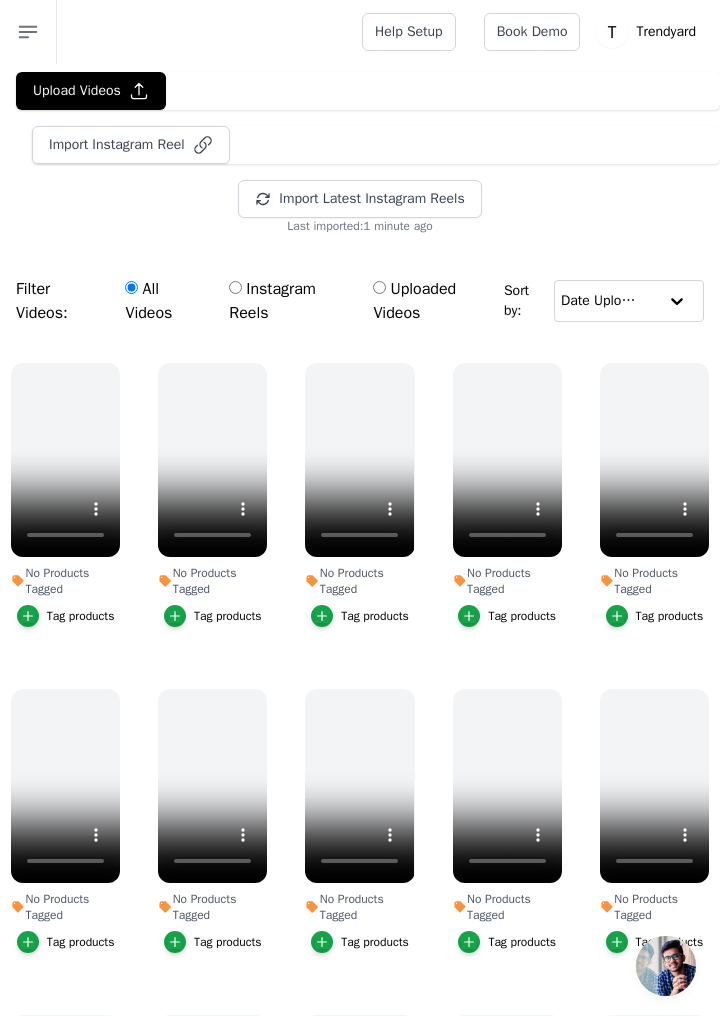click on "Uploaded Videos" at bounding box center (379, 287) 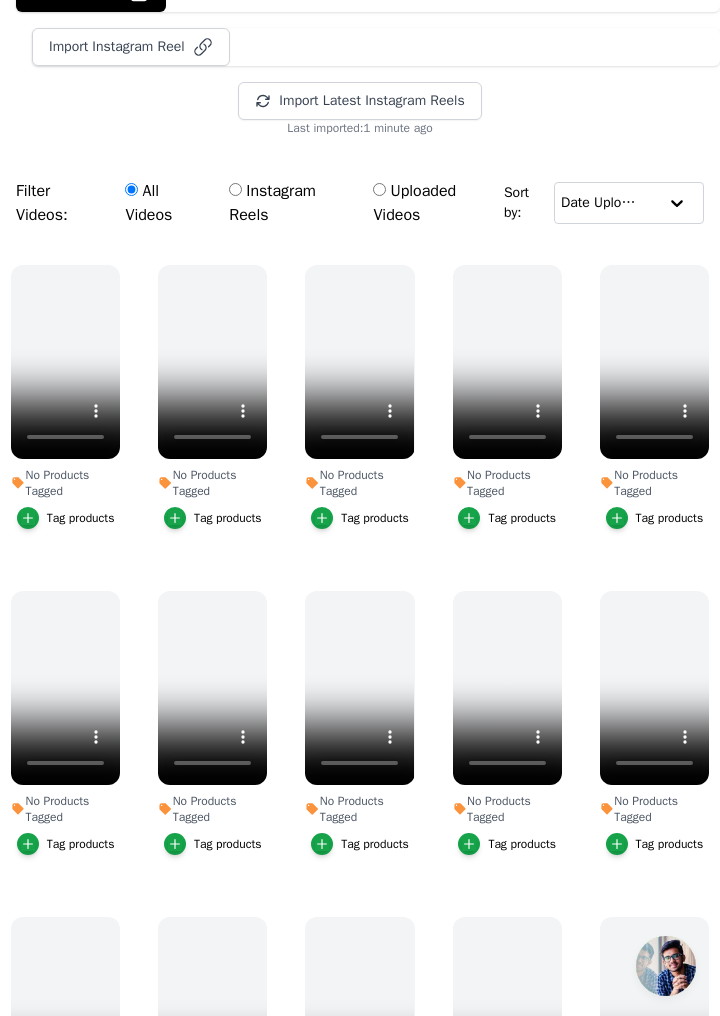 scroll, scrollTop: 334, scrollLeft: 0, axis: vertical 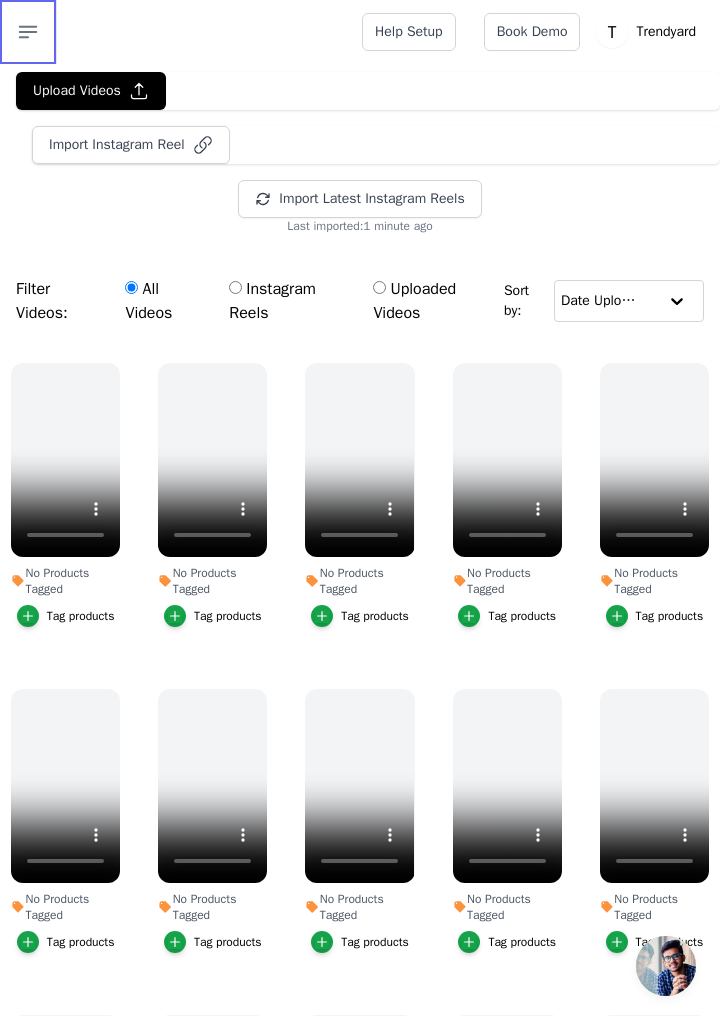 click 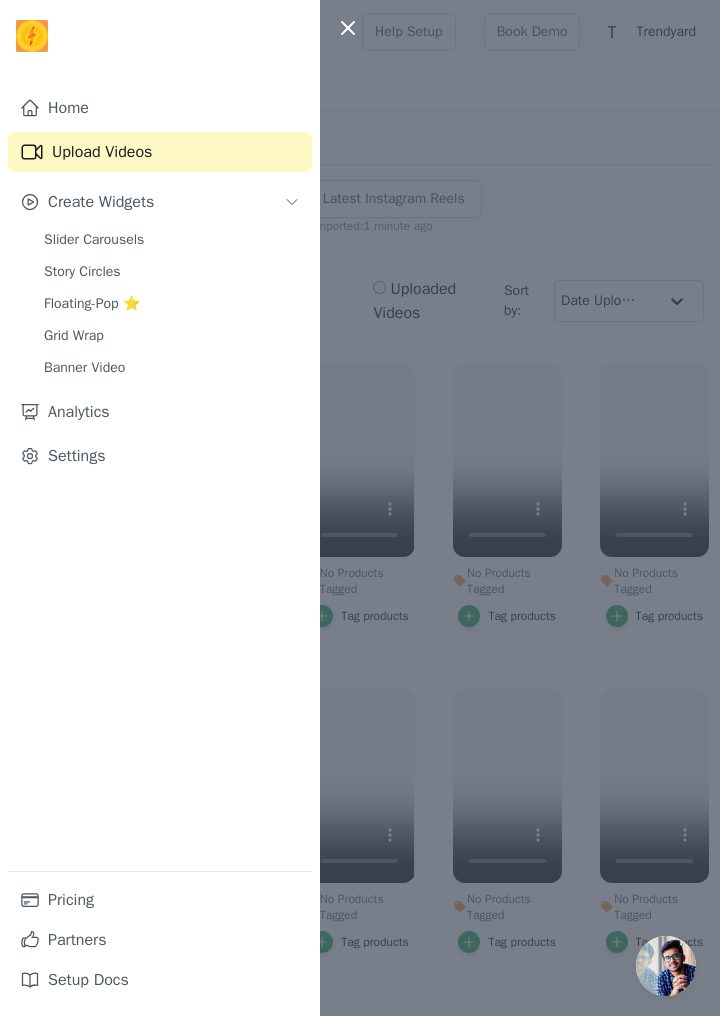 click on "Home" at bounding box center (160, 108) 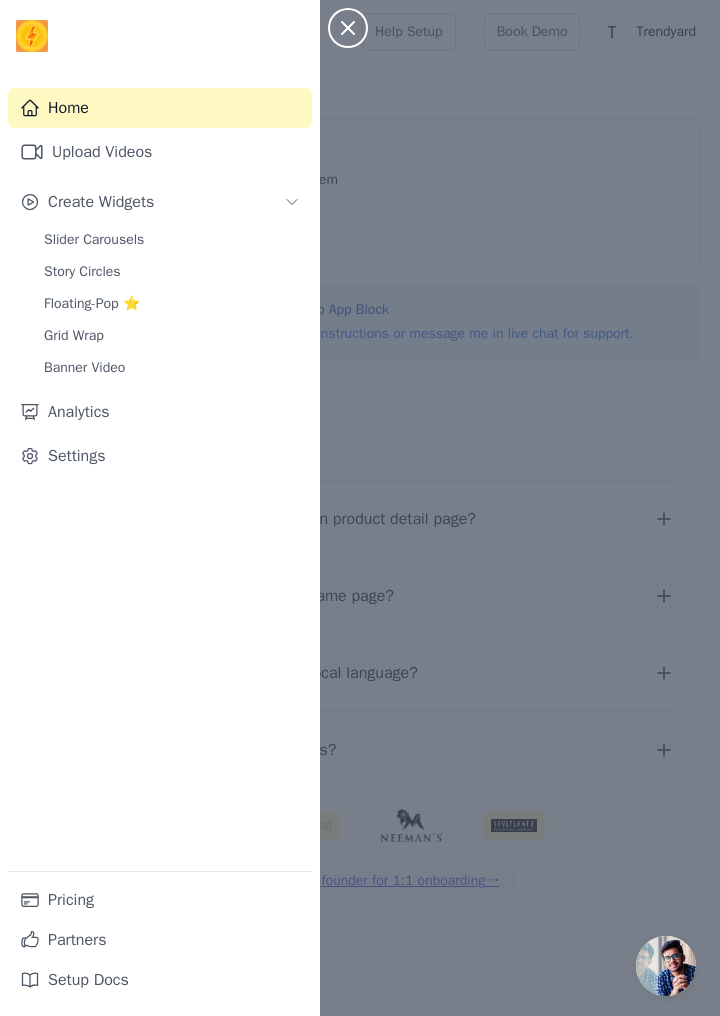 click 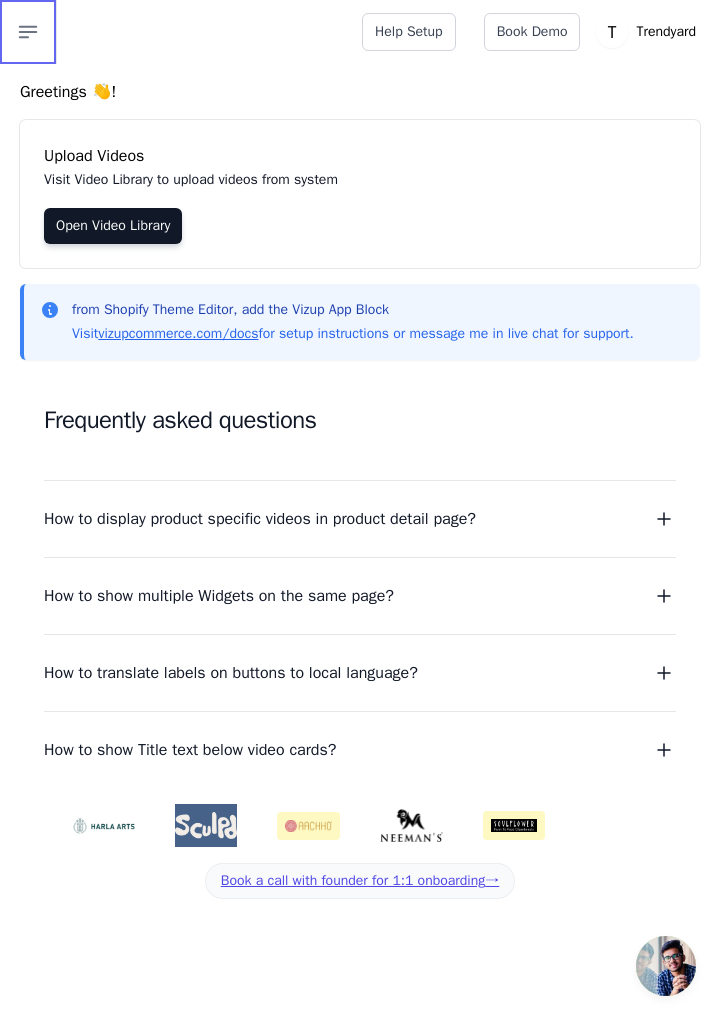 click on "Open sidebar" at bounding box center [28, 32] 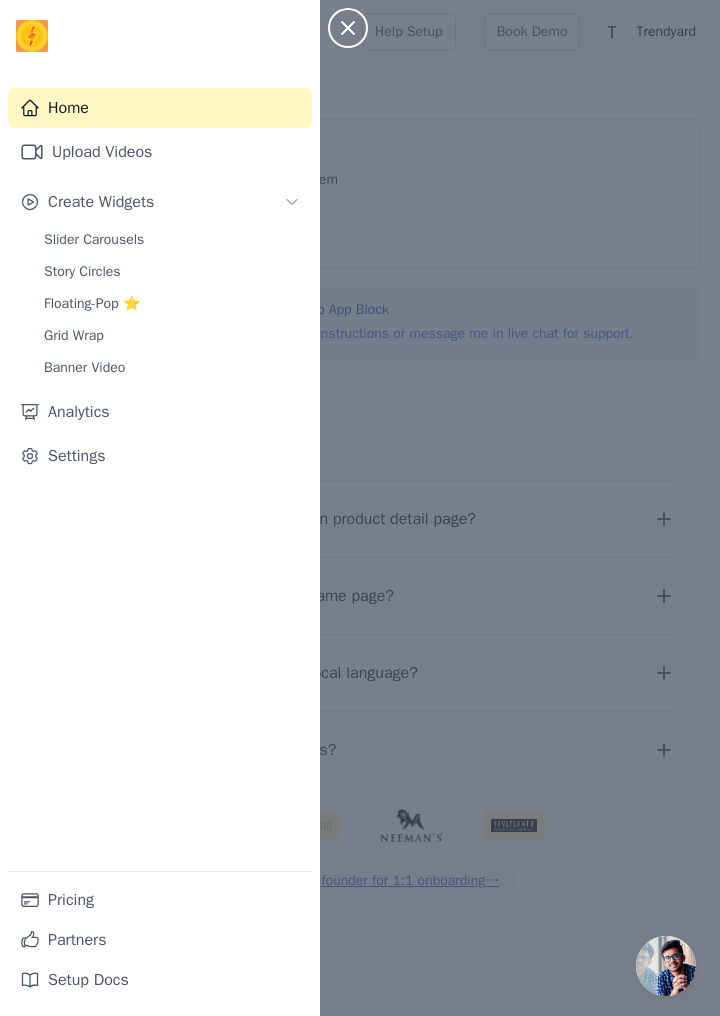 click 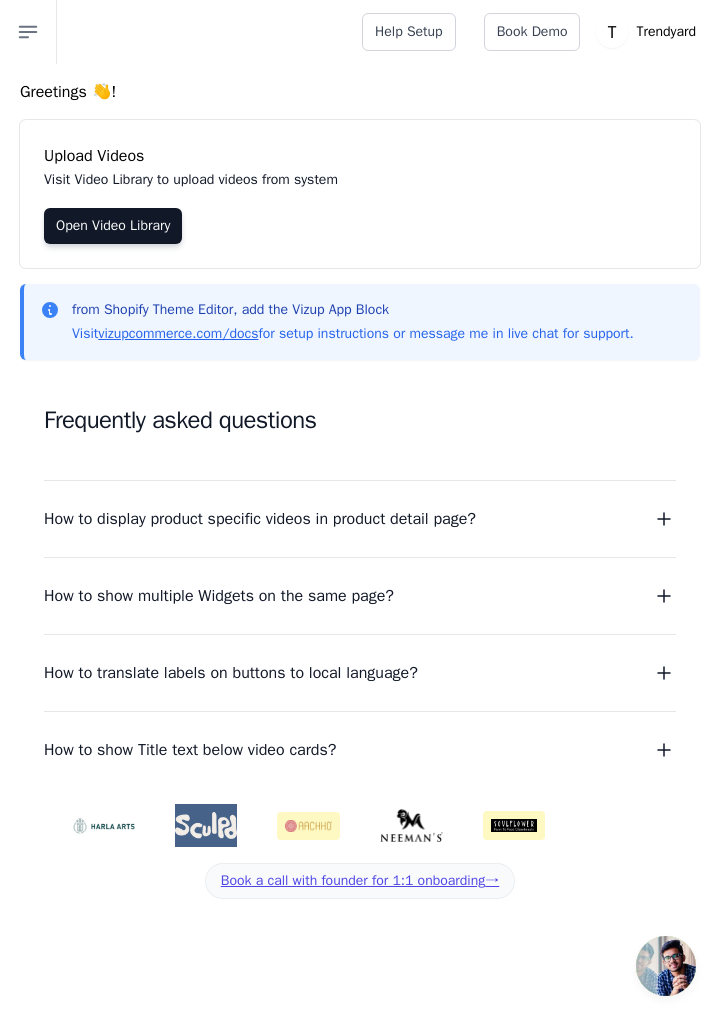 click on "Open Video Library" at bounding box center (113, 226) 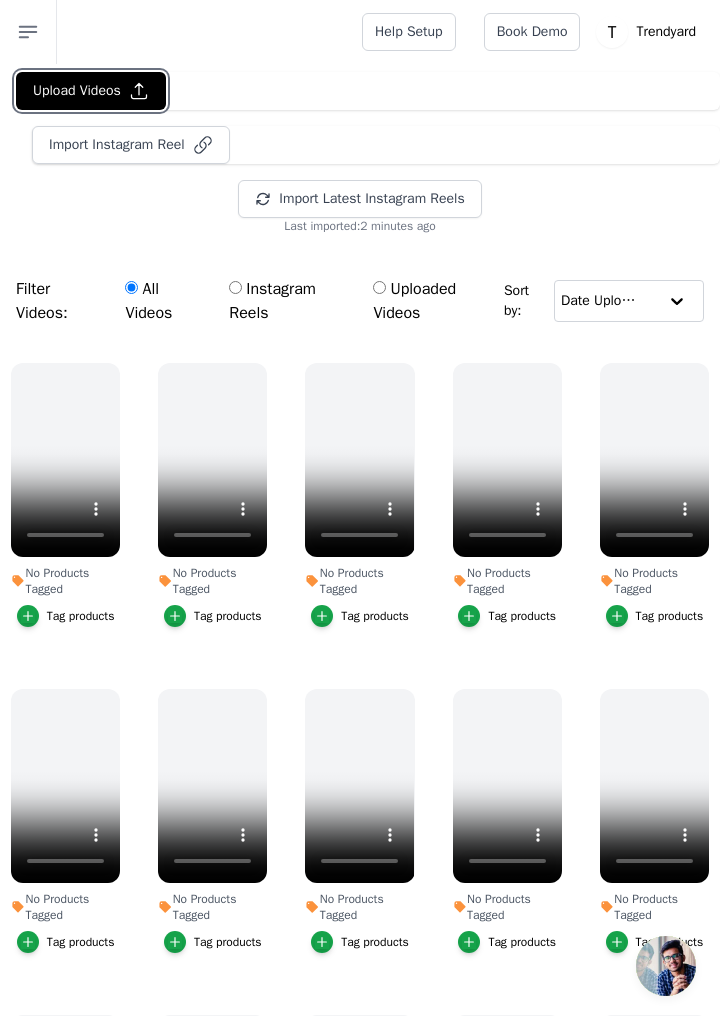 click on "Upload Videos" at bounding box center (91, 91) 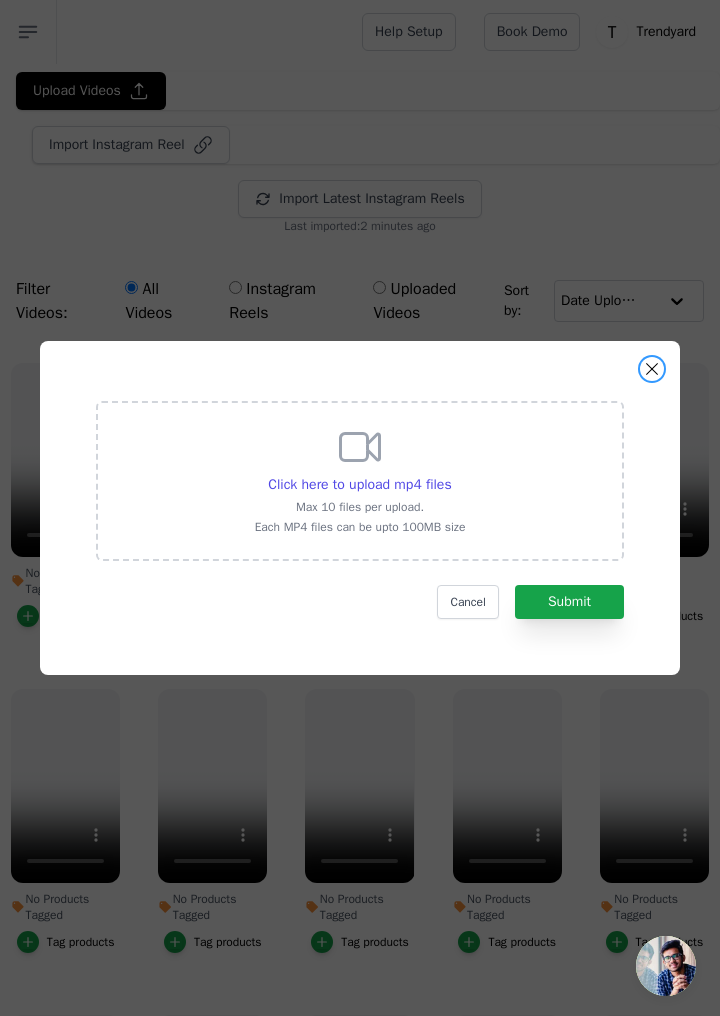 click at bounding box center (652, 369) 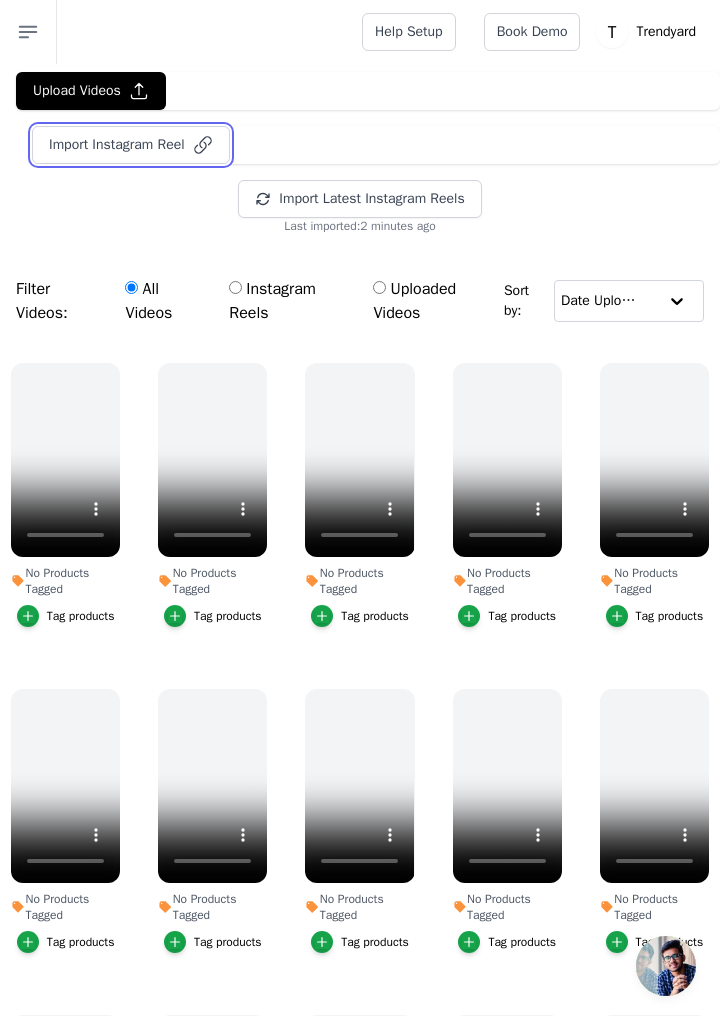 click on "Import Instagram Reel" at bounding box center [131, 145] 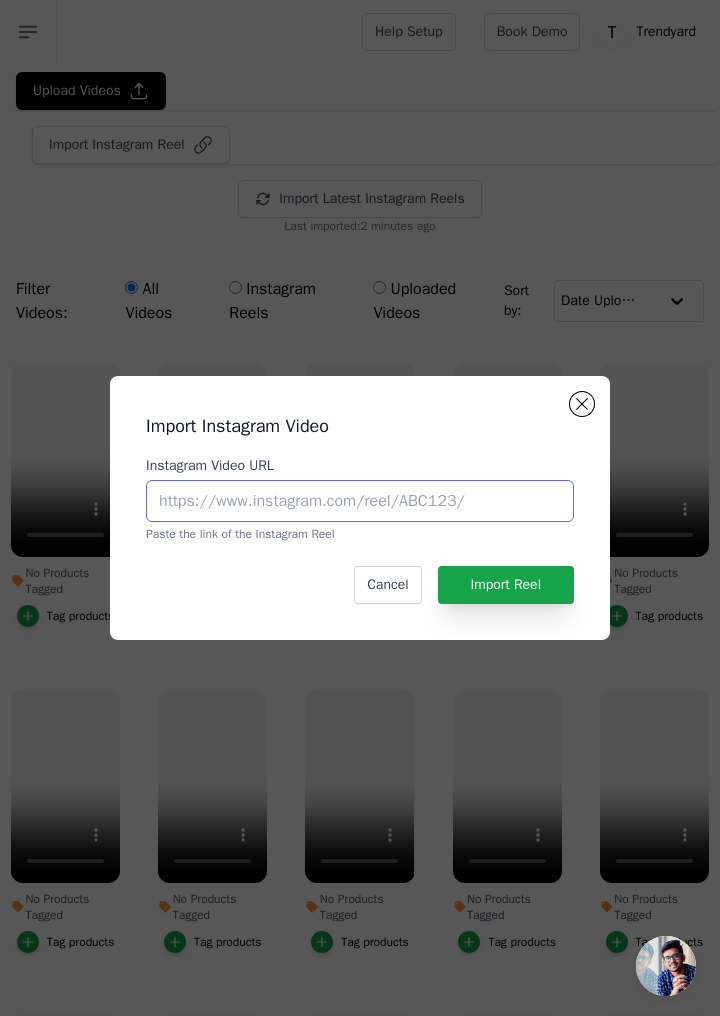 paste on "https://www.instagram.com/reel/DDoxqY7IkSt/?igsh=MW10dGY0amVwaG5hMQ==" 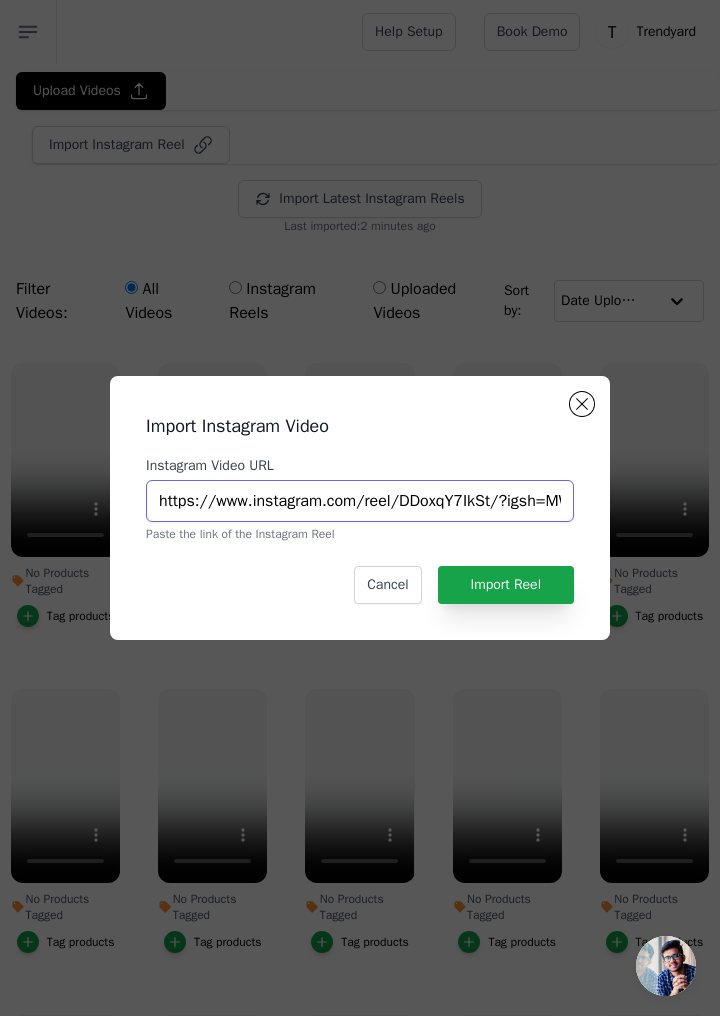 scroll, scrollTop: 0, scrollLeft: 185, axis: horizontal 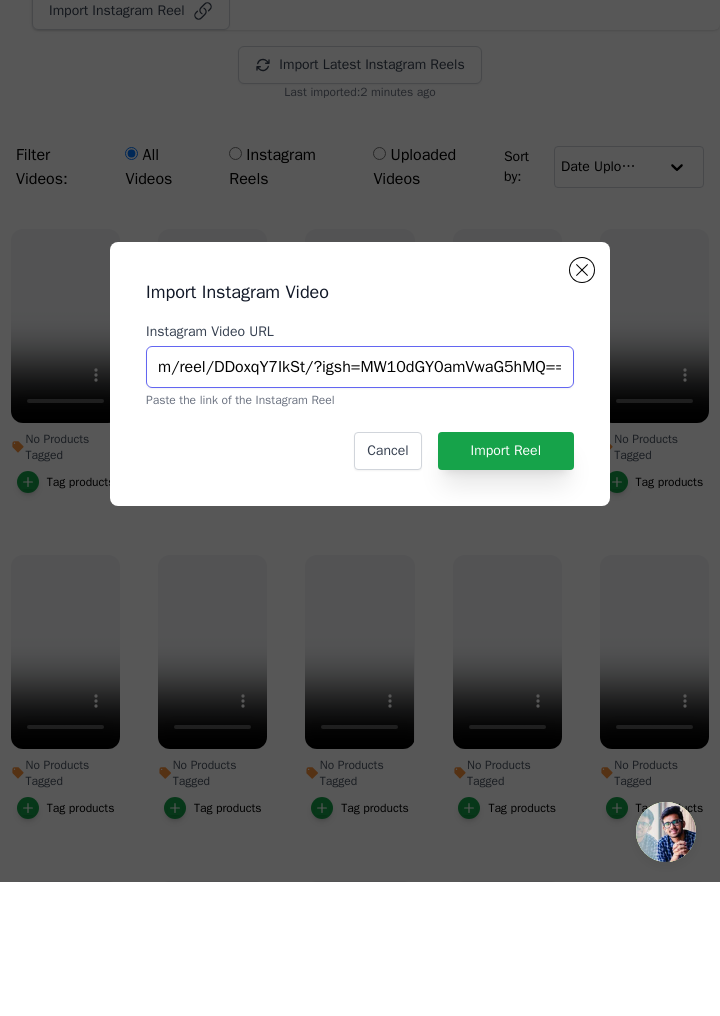 type on "https://www.instagram.com/reel/DDoxqY7IkSt/?igsh=MW10dGY0amVwaG5hMQ==" 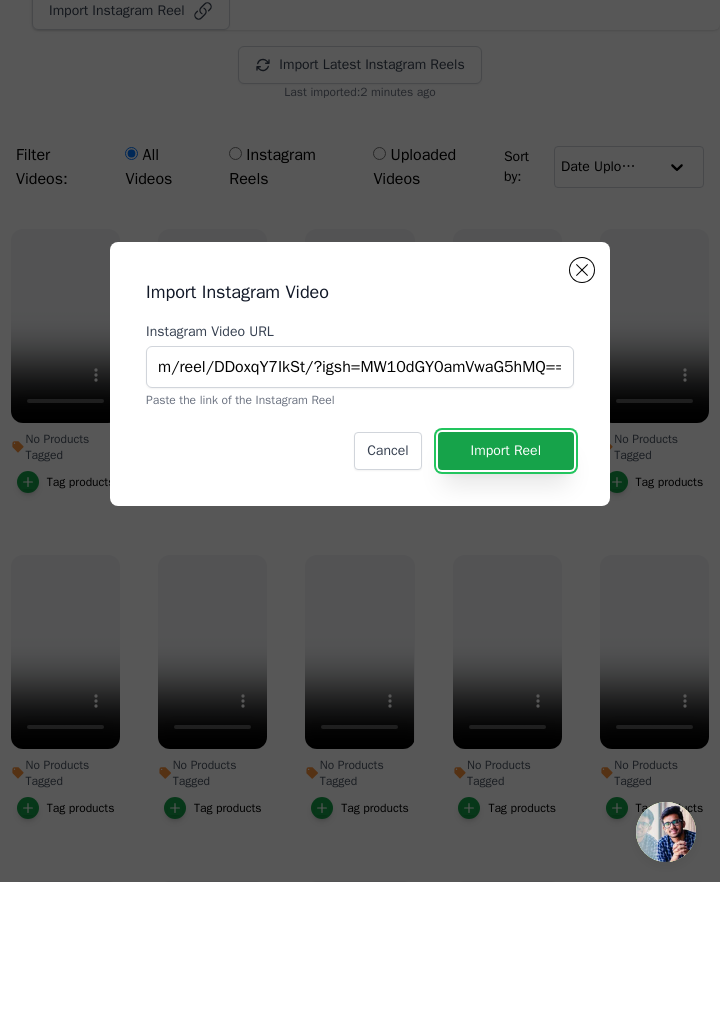 click on "Import Reel" at bounding box center (506, 585) 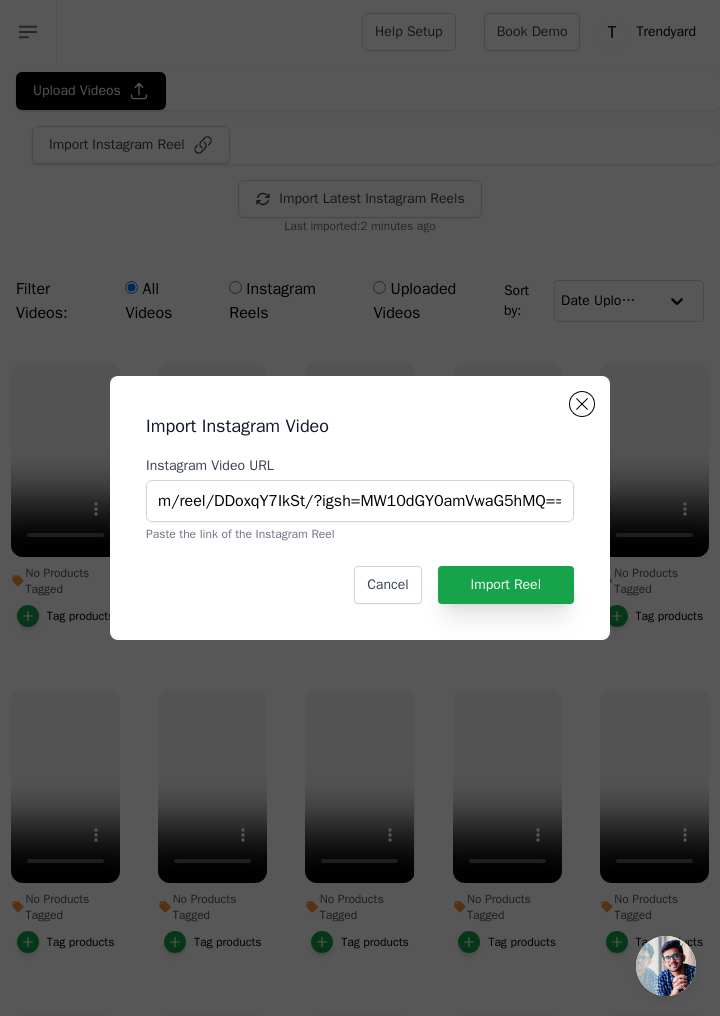 scroll, scrollTop: 0, scrollLeft: 0, axis: both 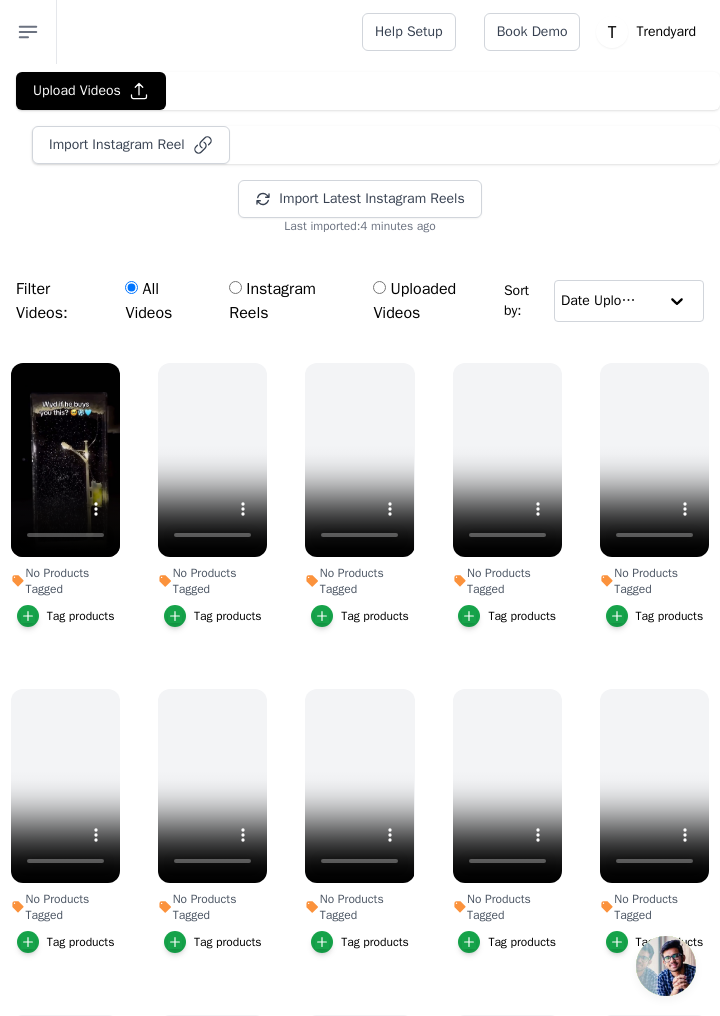 click at bounding box center (28, 616) 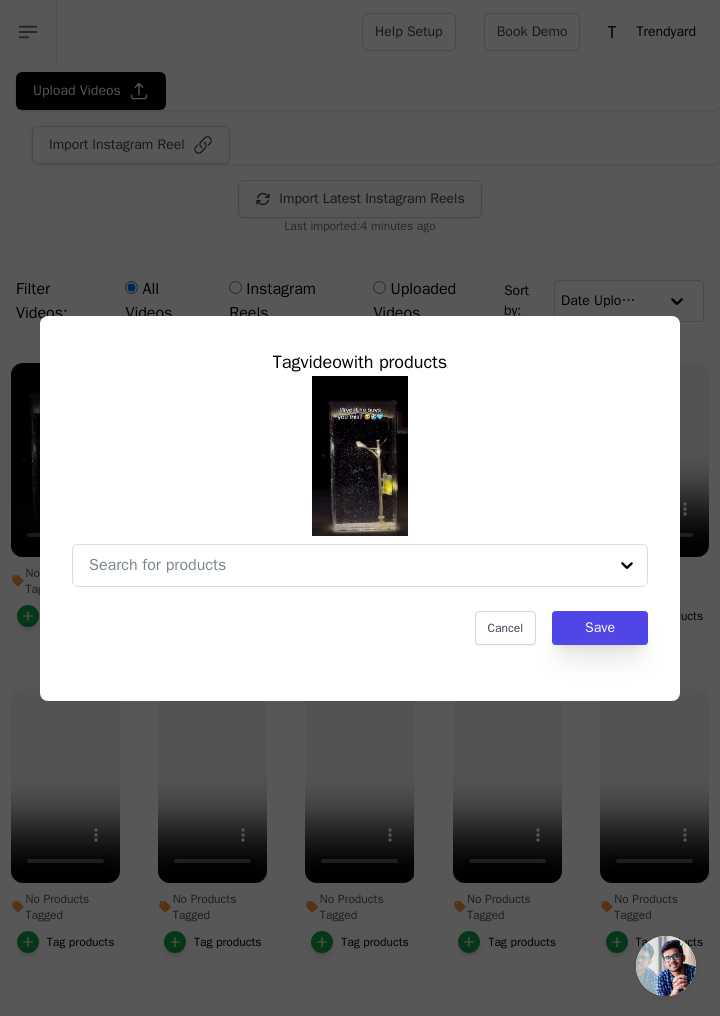 click on "No Products Tagged     Tag  video  with products                         Cancel   Save     Tag products" at bounding box center (348, 565) 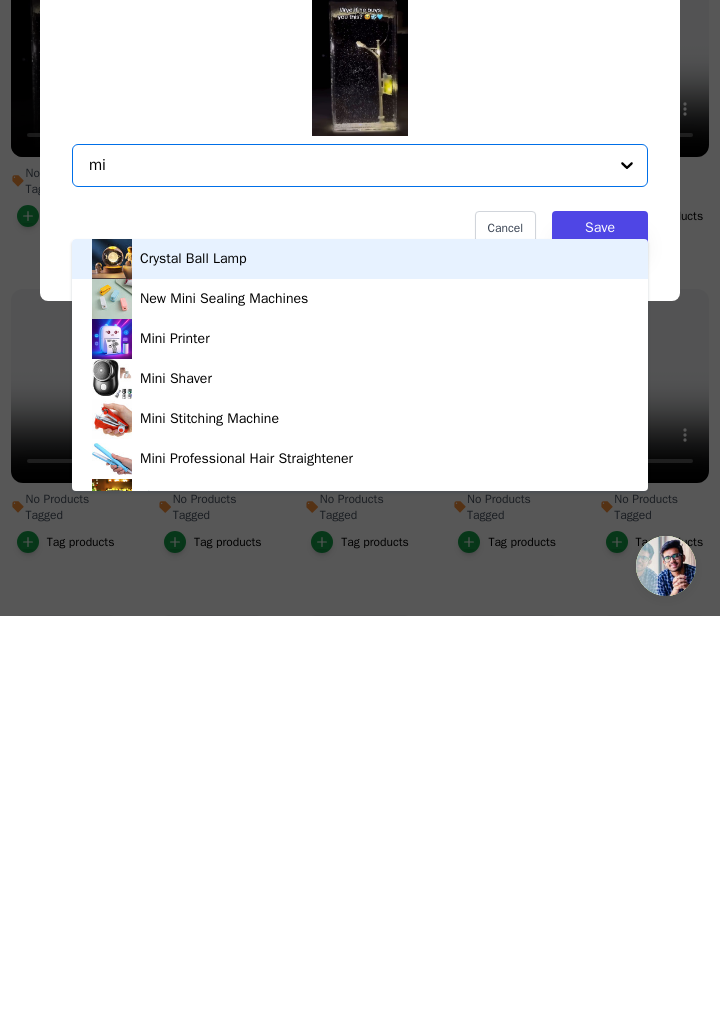 type on "m" 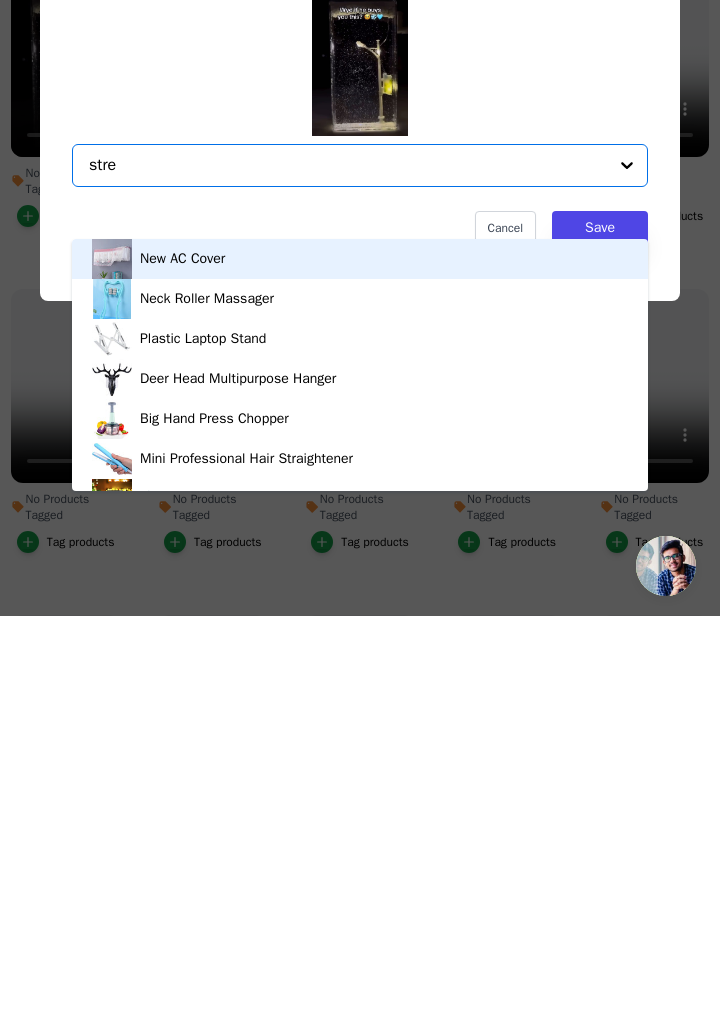 type on "stree" 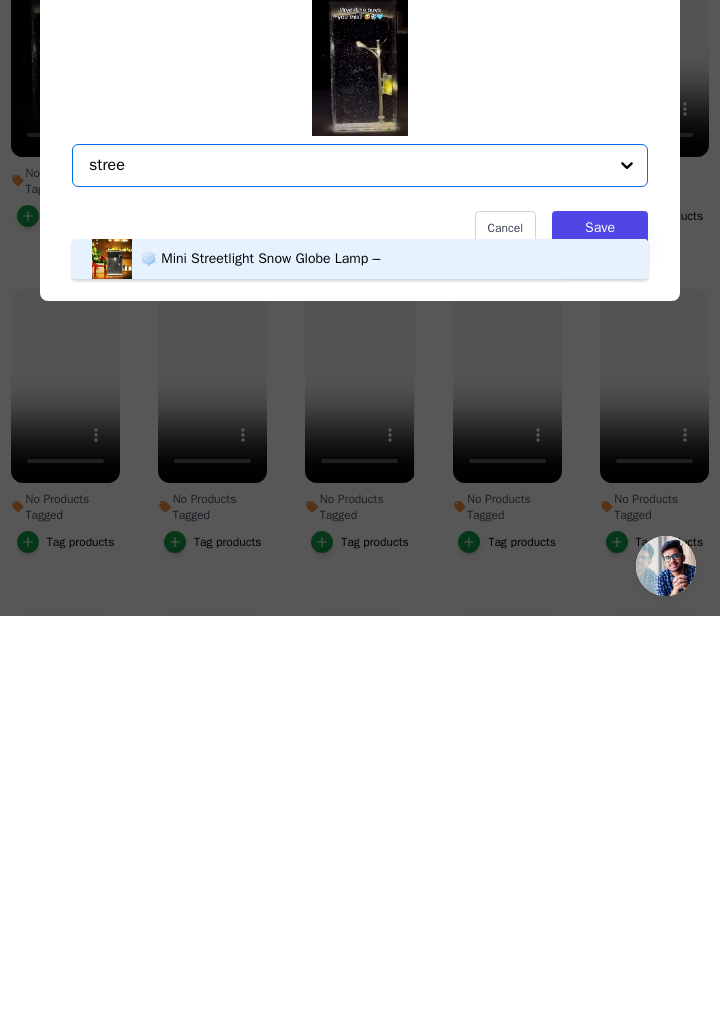 click on "❄️ Mini Streetlight Snow Globe Lamp –" at bounding box center [360, 659] 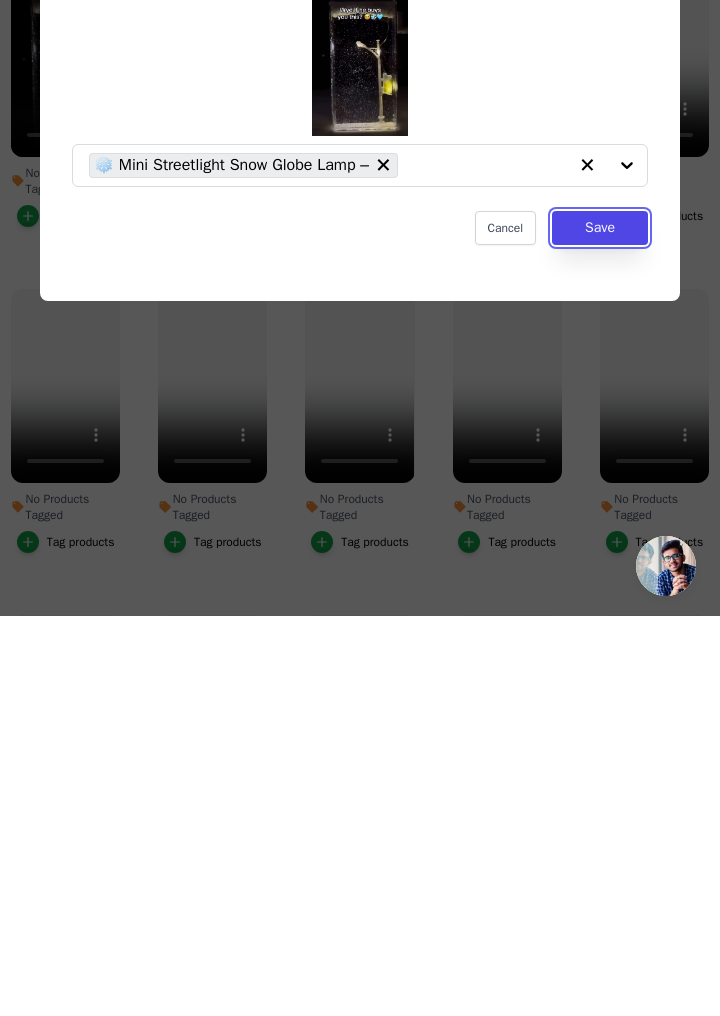 click on "Save" at bounding box center (600, 628) 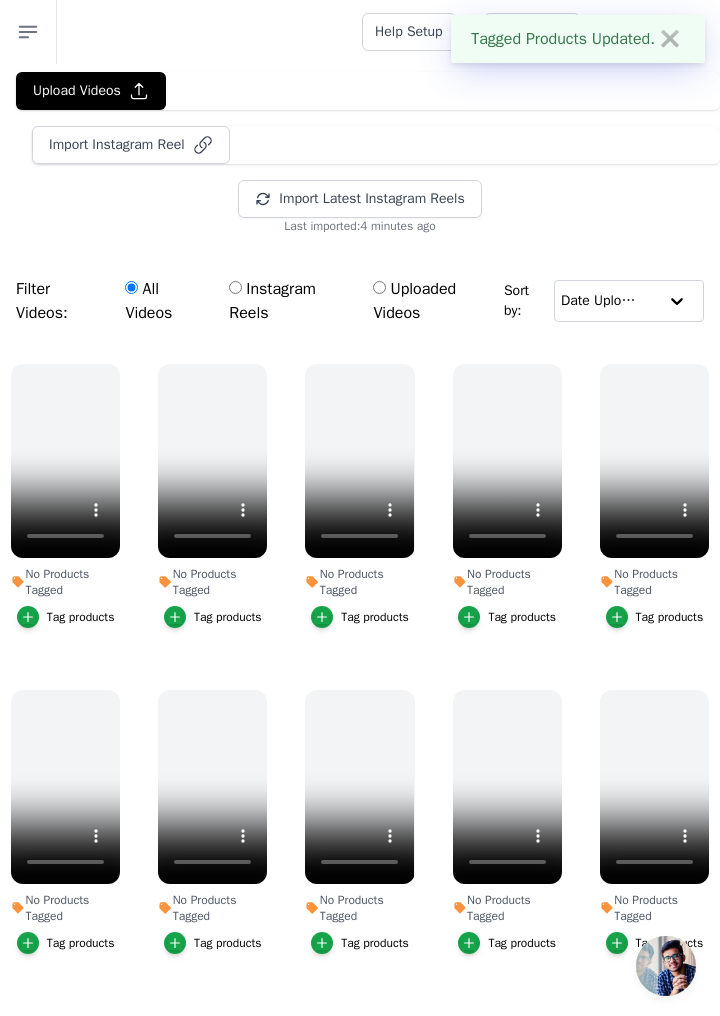 scroll, scrollTop: 0, scrollLeft: 0, axis: both 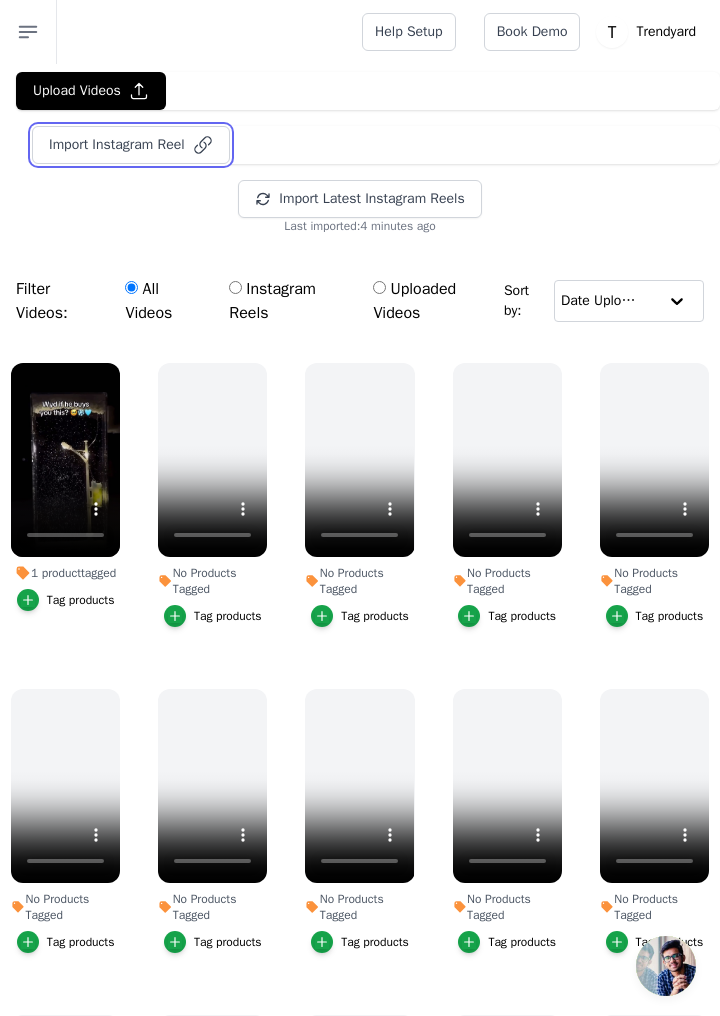 click on "Import Instagram Reel" at bounding box center [131, 145] 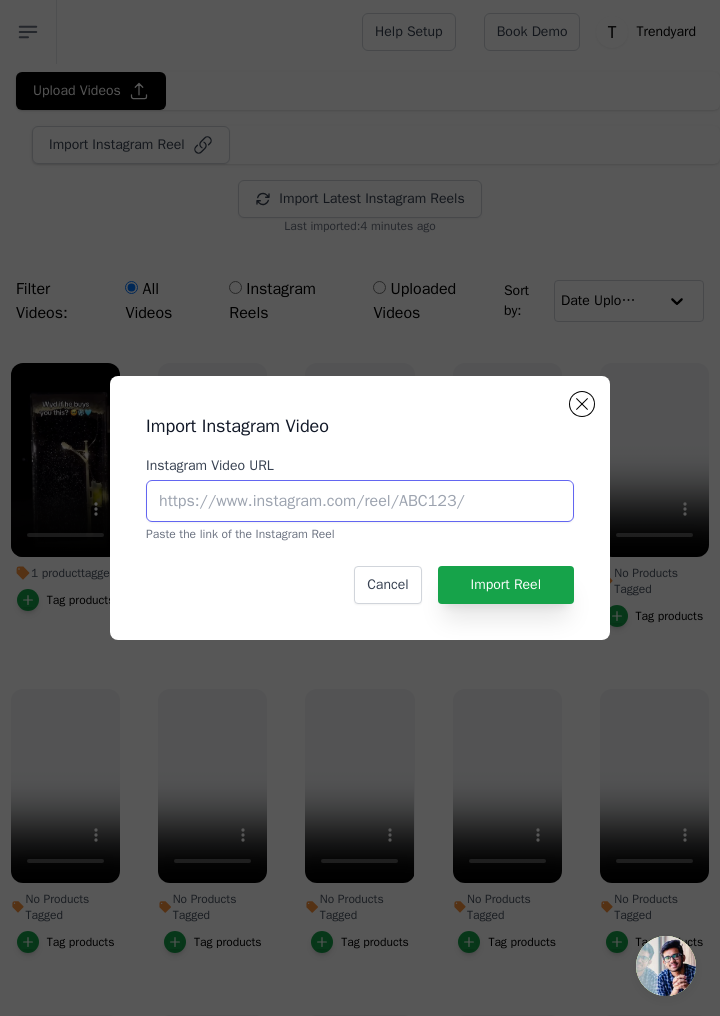 paste on "https://www.instagram.com/reel/Cy4aJDNiMXf/?igsh=MTJ1ZmMzNDZndGJxZQ==" 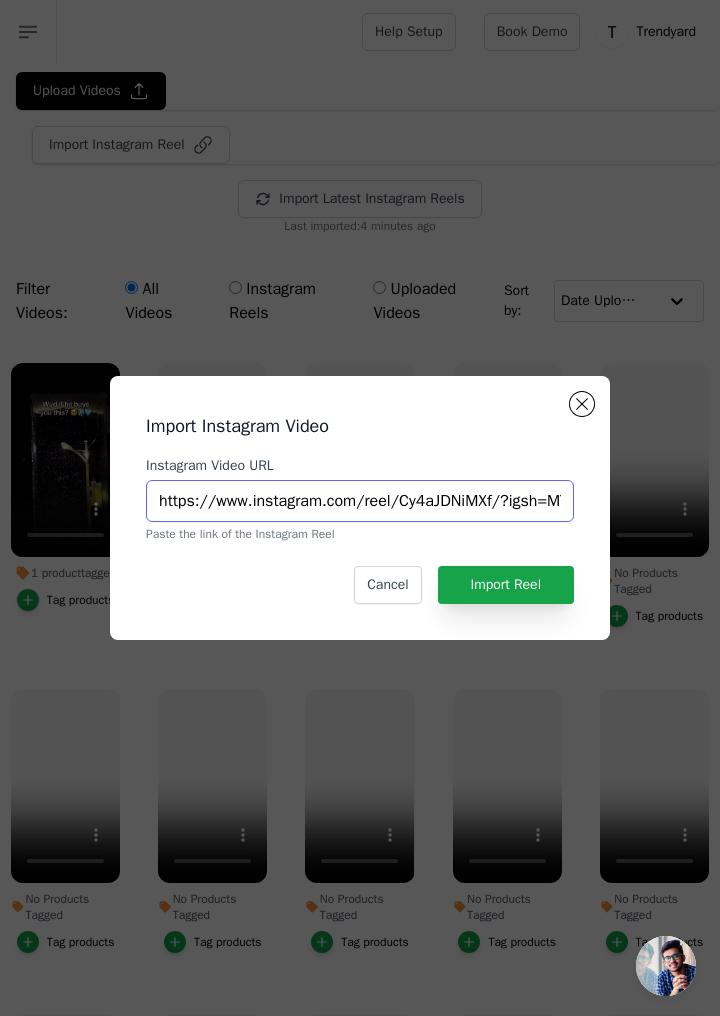 scroll, scrollTop: 0, scrollLeft: 182, axis: horizontal 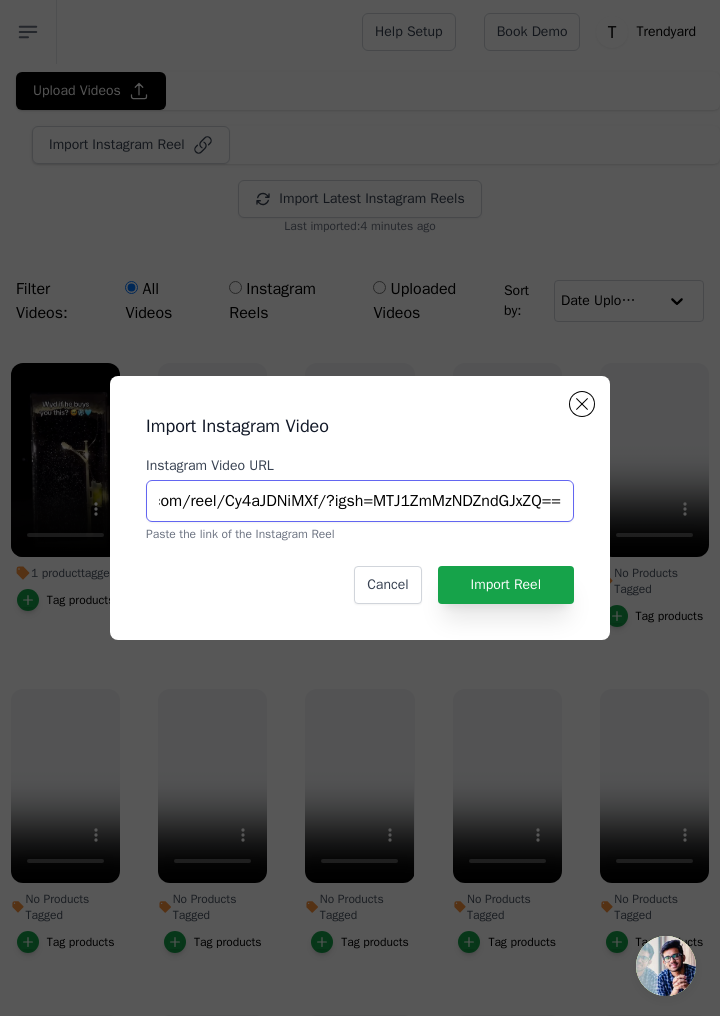 type on "https://www.instagram.com/reel/Cy4aJDNiMXf/?igsh=MTJ1ZmMzNDZndGJxZQ==" 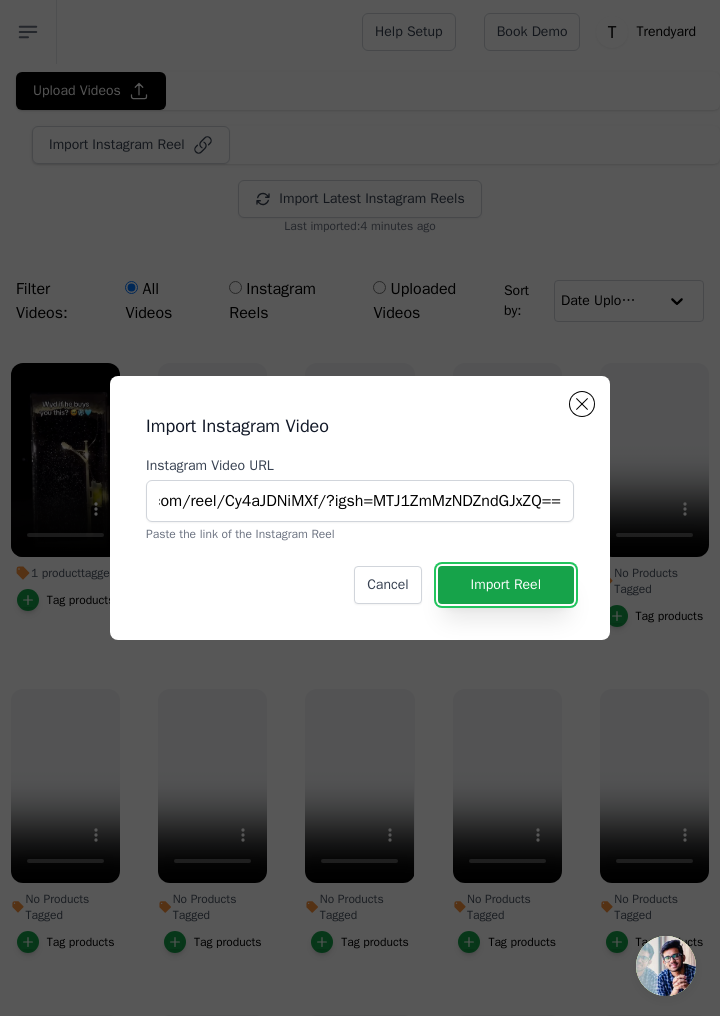 click on "Import Reel" at bounding box center (506, 585) 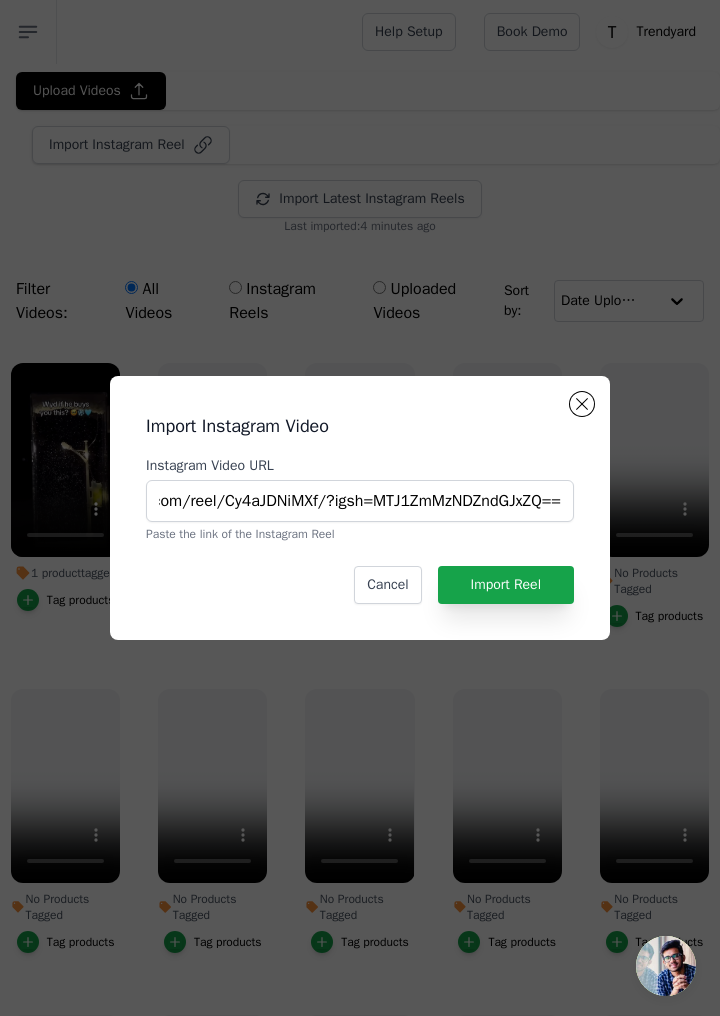 scroll, scrollTop: 0, scrollLeft: 0, axis: both 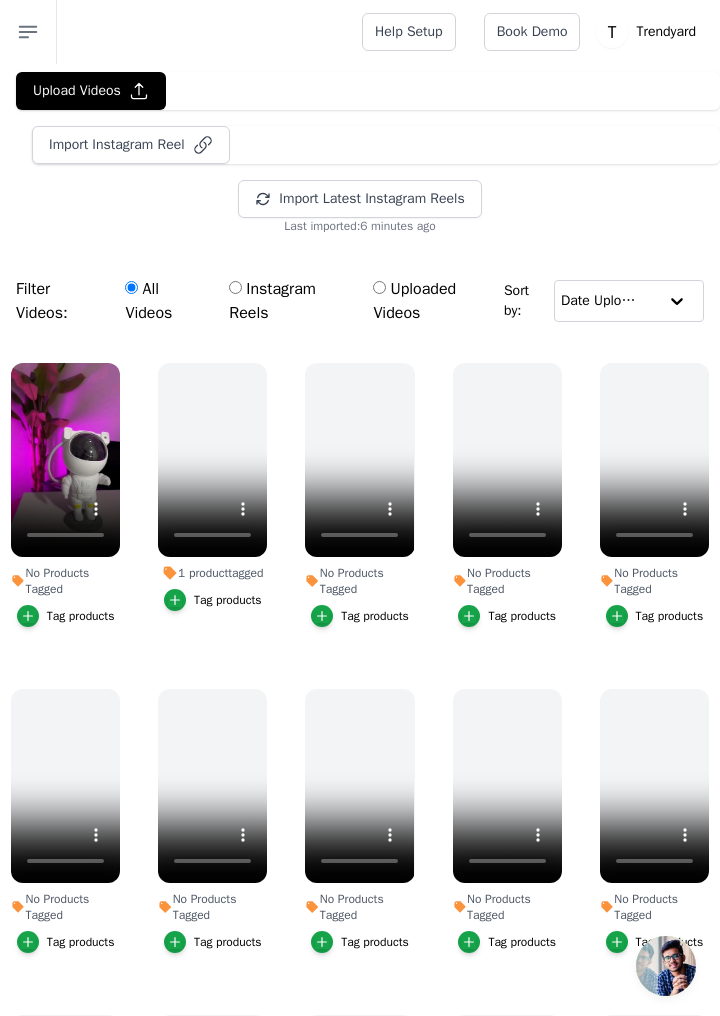 click on "Tag products" at bounding box center [81, 616] 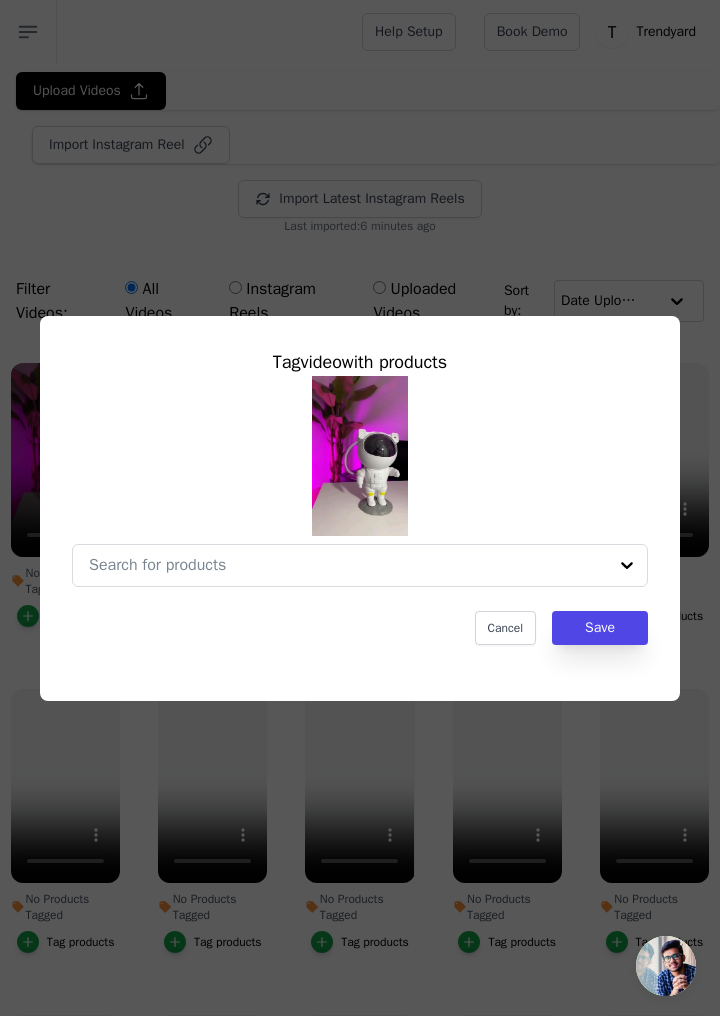 click on "No Products Tagged     Tag  video  with products                         Cancel   Save     Tag products" at bounding box center (348, 565) 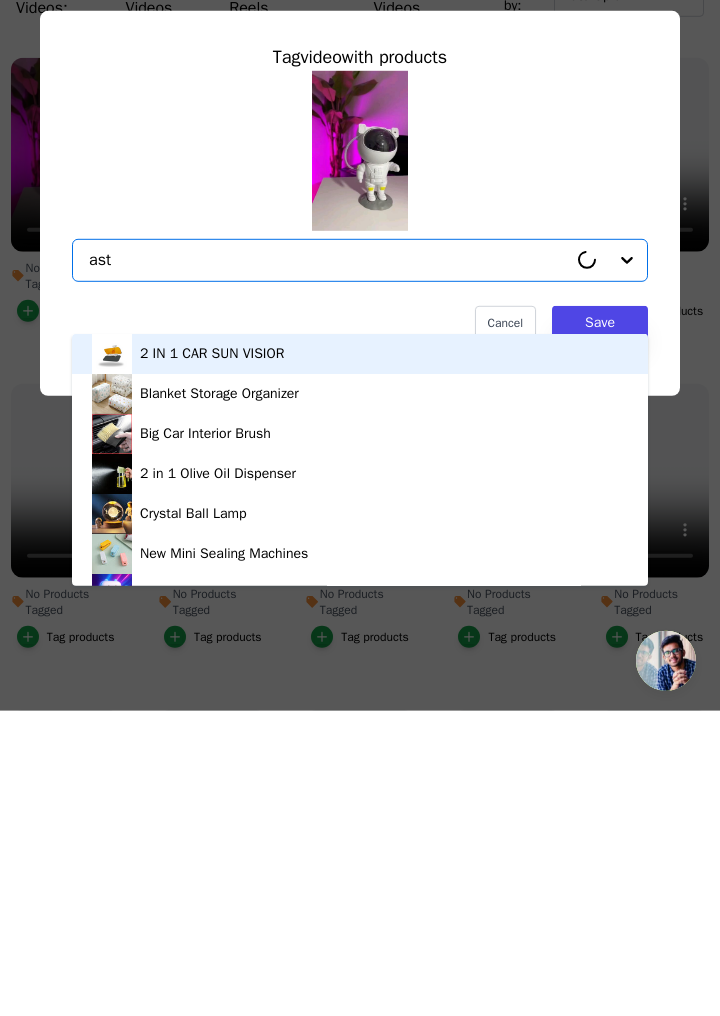 type on "astr" 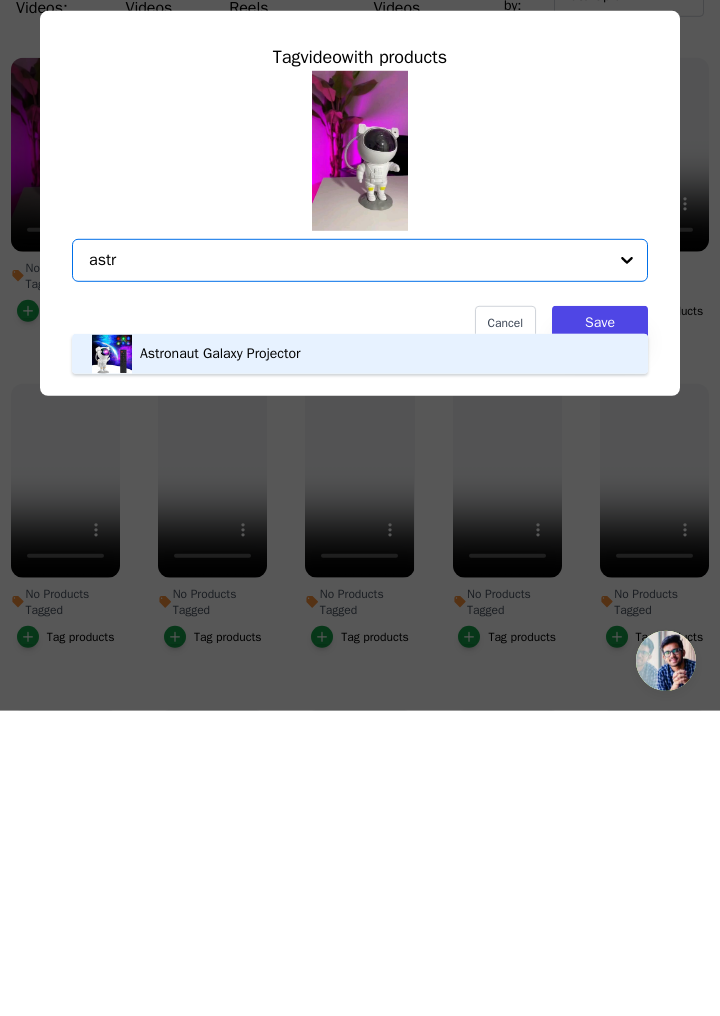 click on "Astronaut Galaxy Projector" at bounding box center [360, 659] 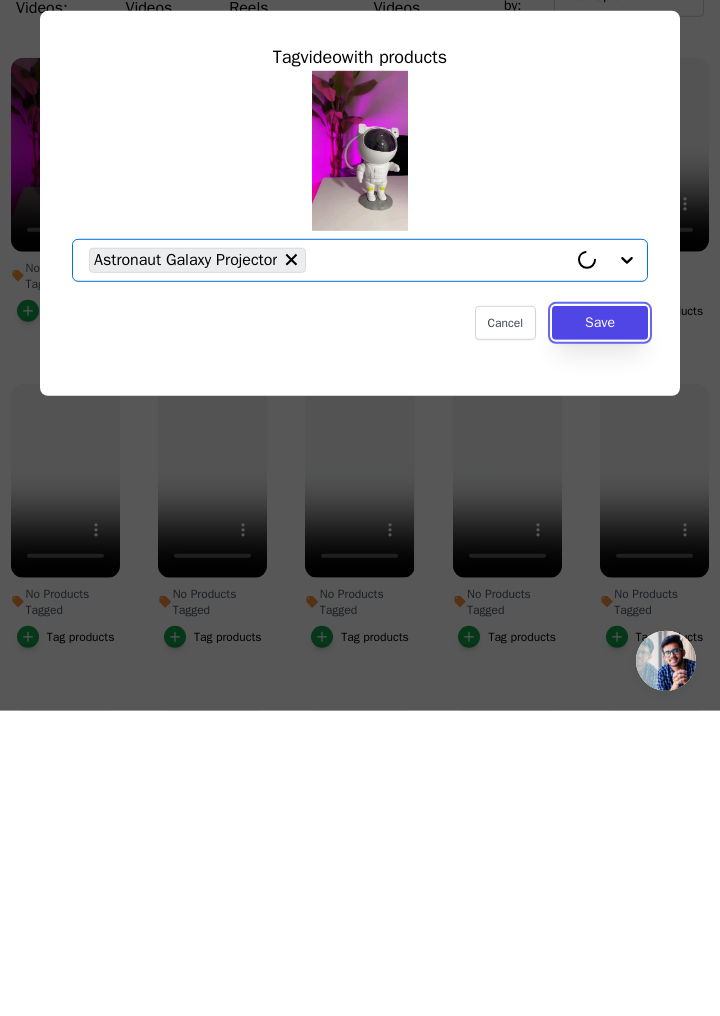 click on "Save" at bounding box center [600, 628] 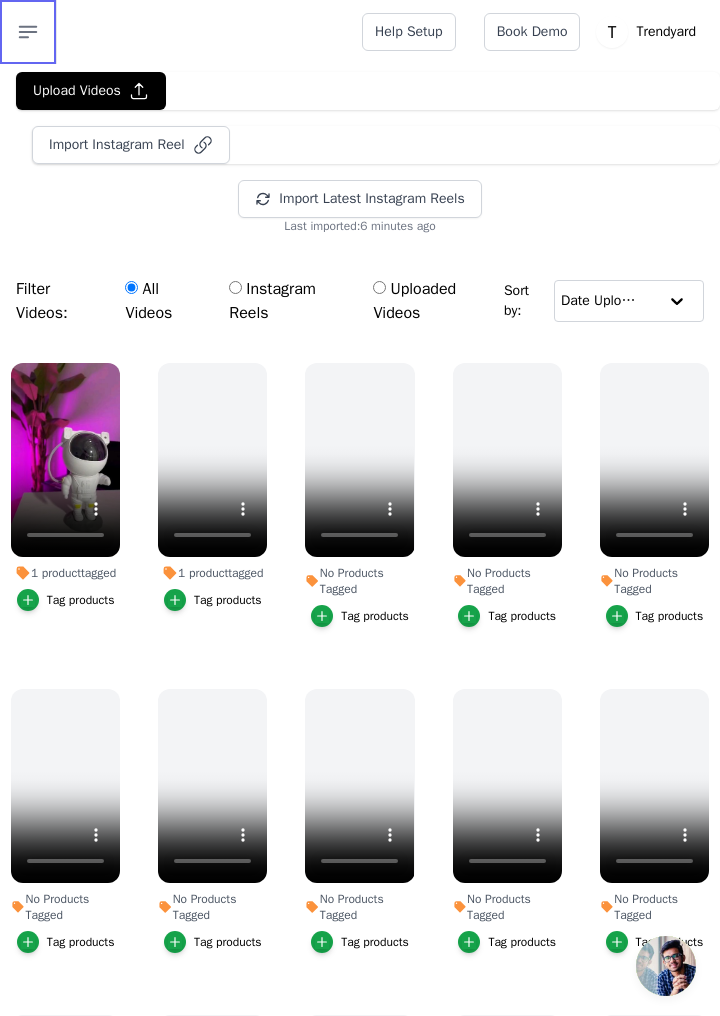 click 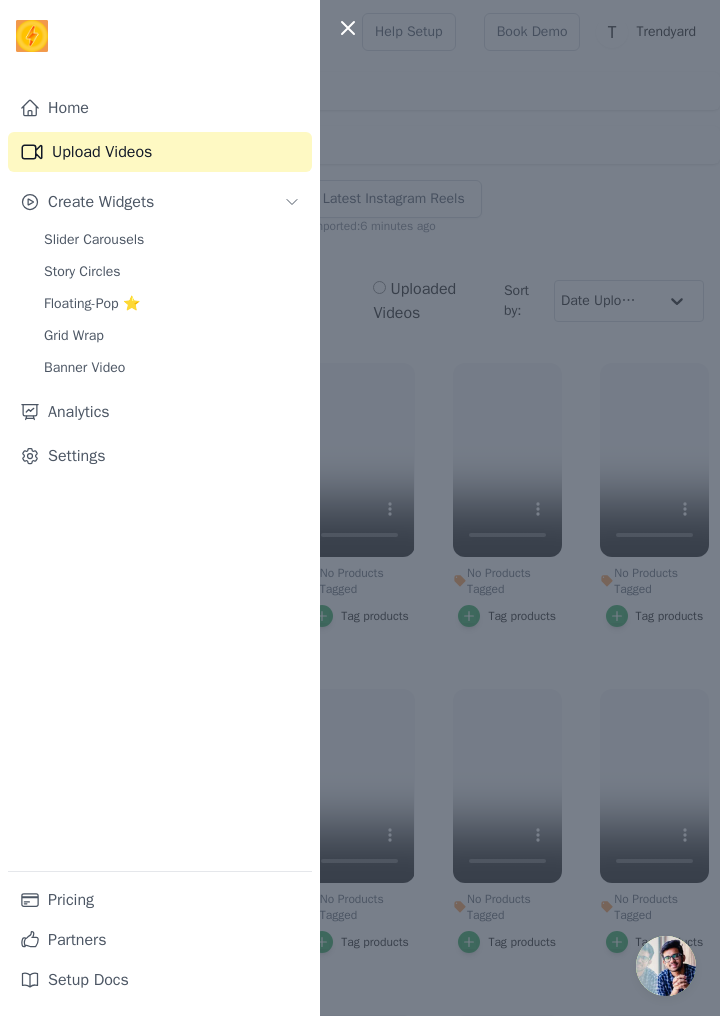 click on "Settings" at bounding box center (160, 456) 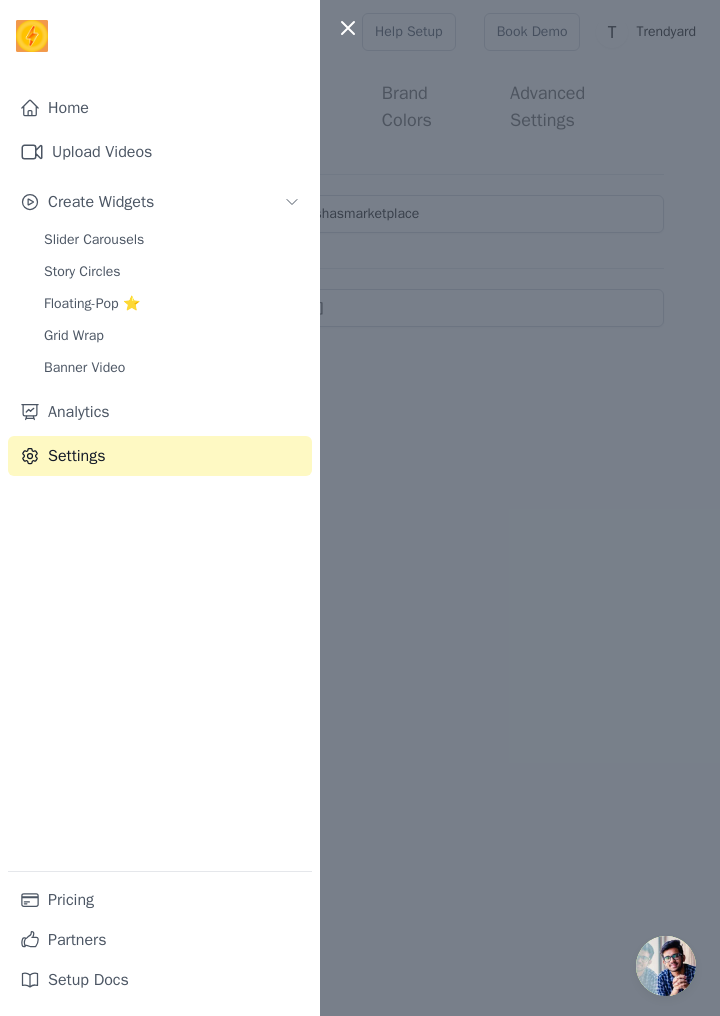 click at bounding box center [360, 508] 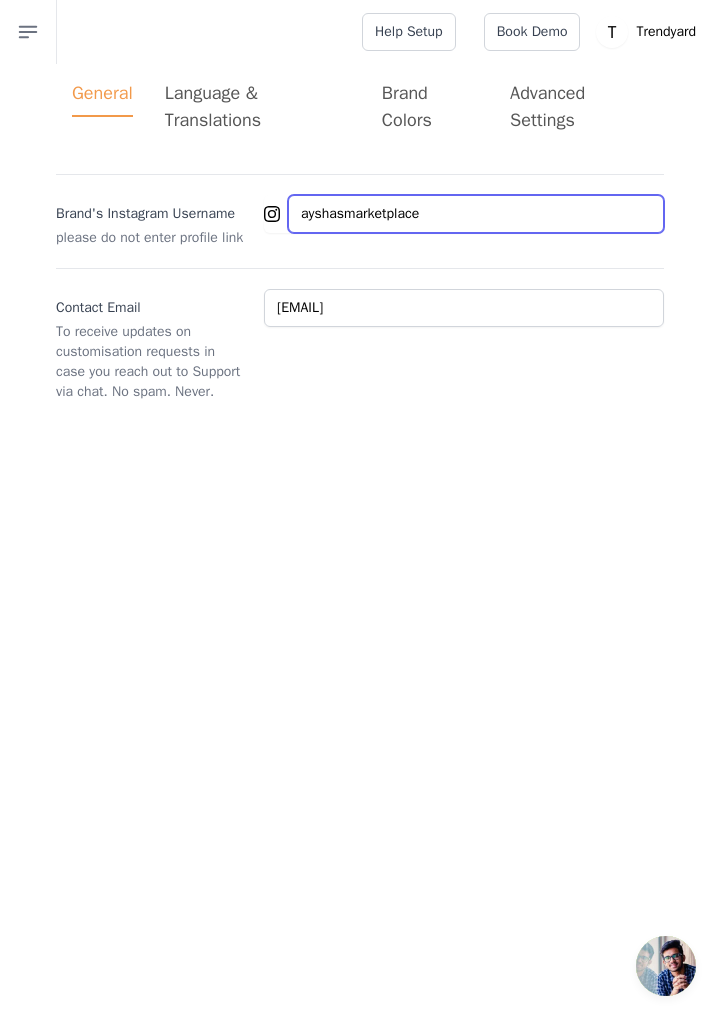 click on "ayshasmarketplace" at bounding box center (476, 214) 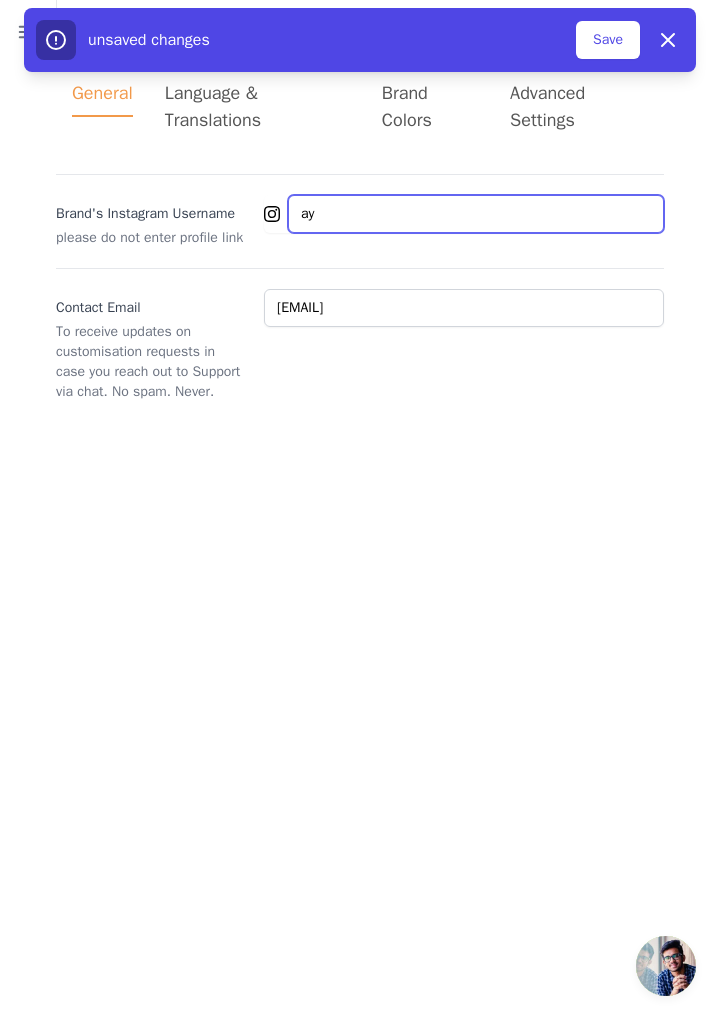 type on "a" 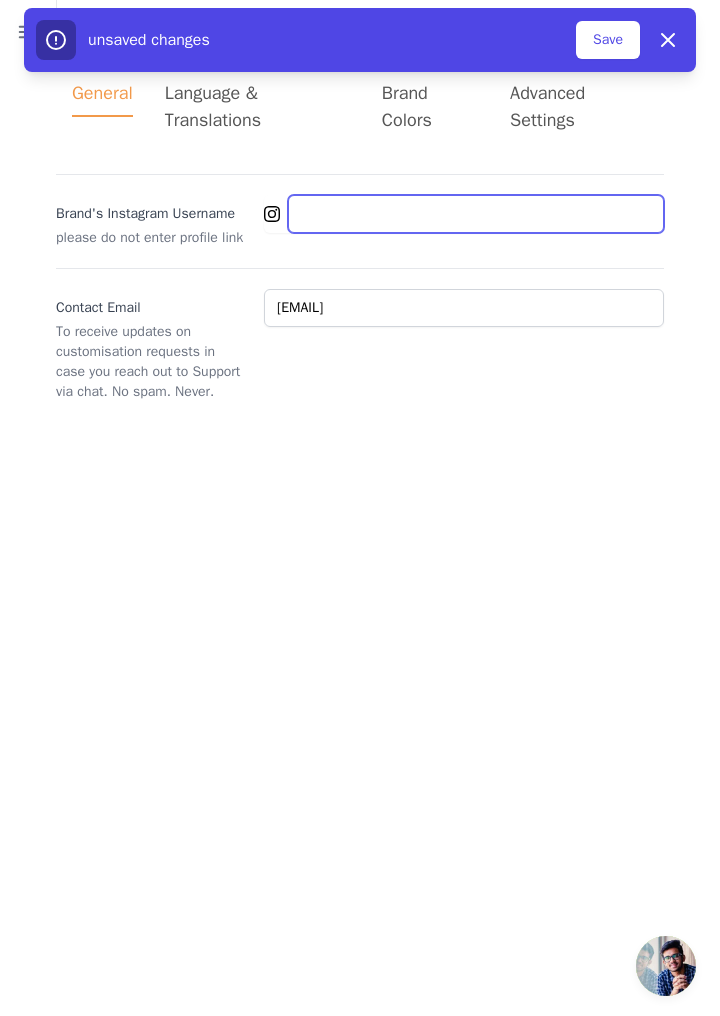 type 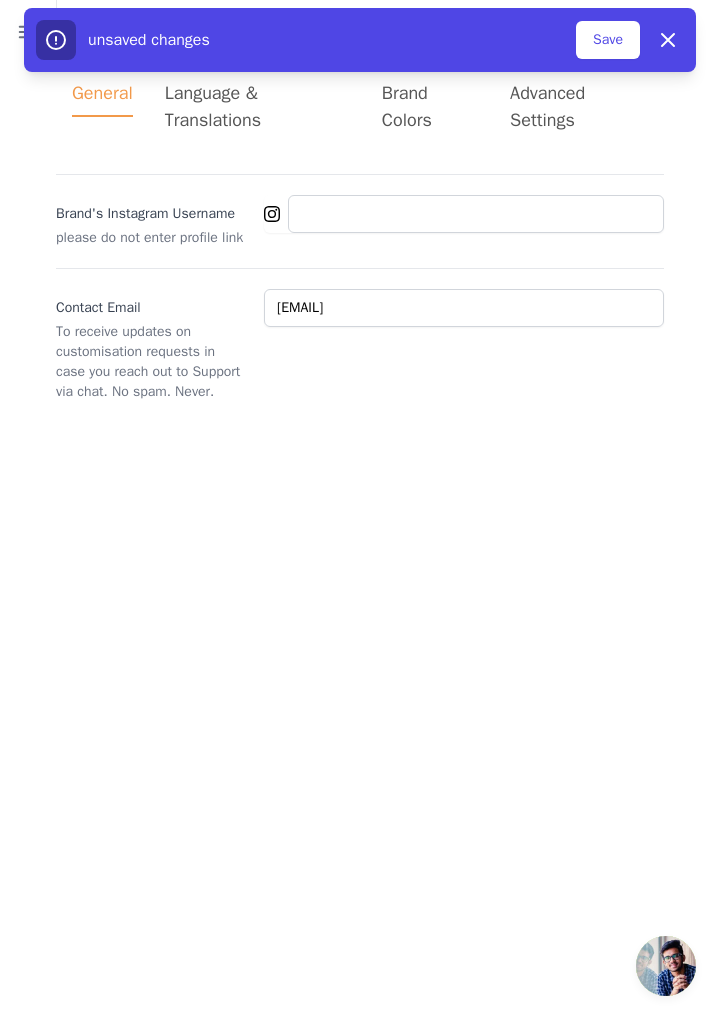 click on "Vizup Shoppable Videos
Home
Upload Videos       Create Widgets     Slider Carousels   Story Circles   Floating-Pop ⭐   Grid Wrap   Banner Video
Analytics
Settings
Pricing
Partners
Setup Docs   Open sidebar       Help Setup     Book Demo   Open user menu" at bounding box center [360, 209] 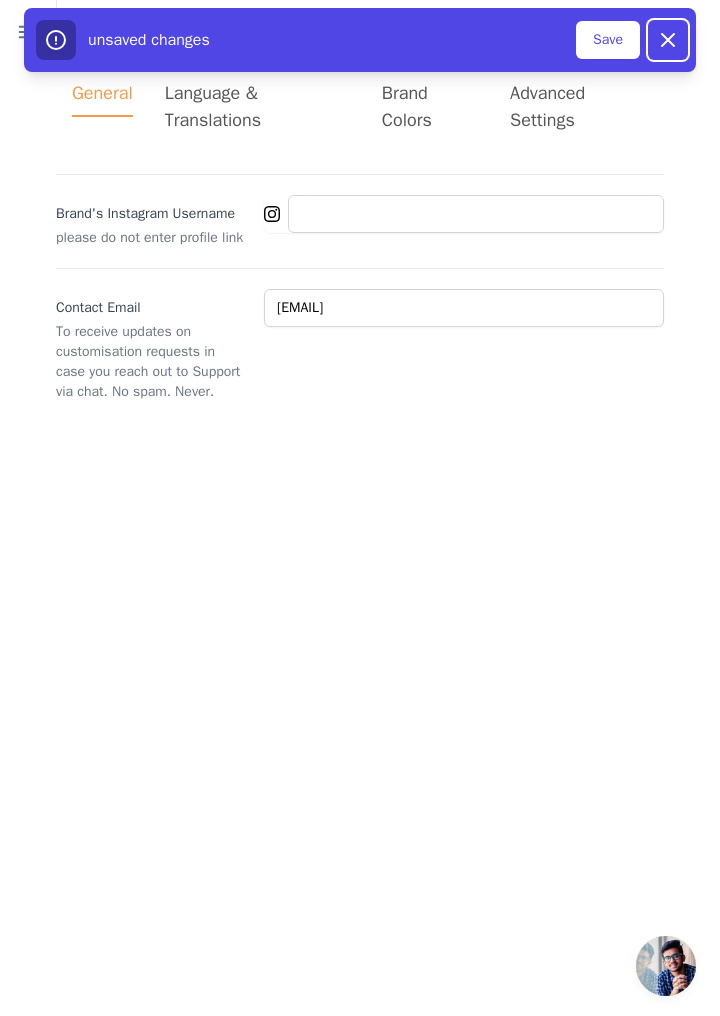 click 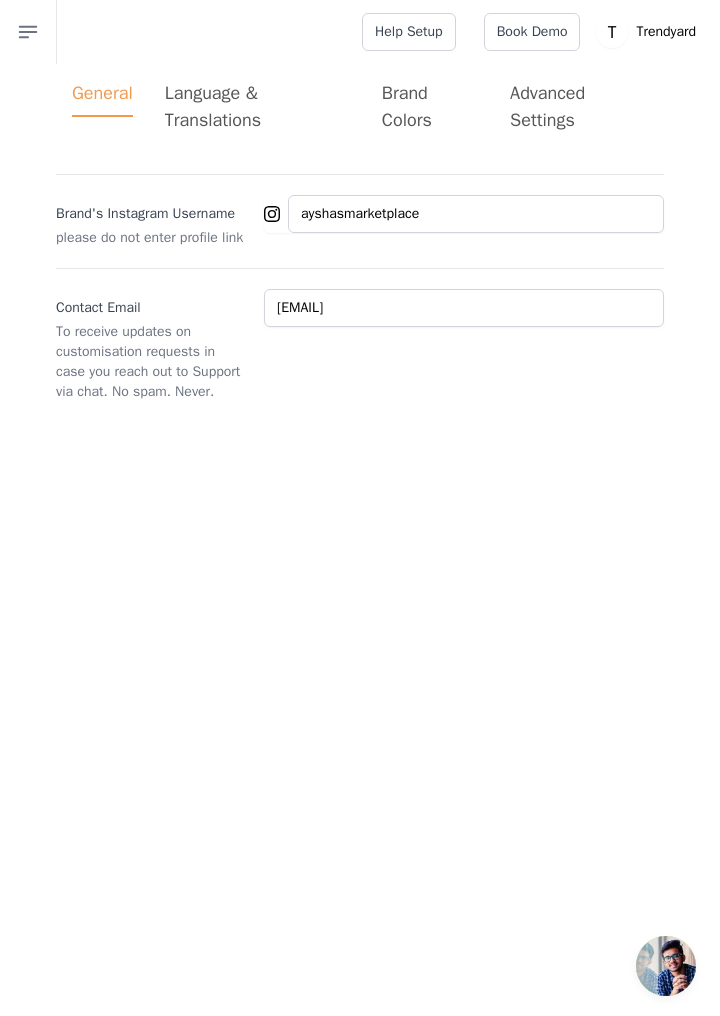 click on "Advanced Settings" at bounding box center (579, 107) 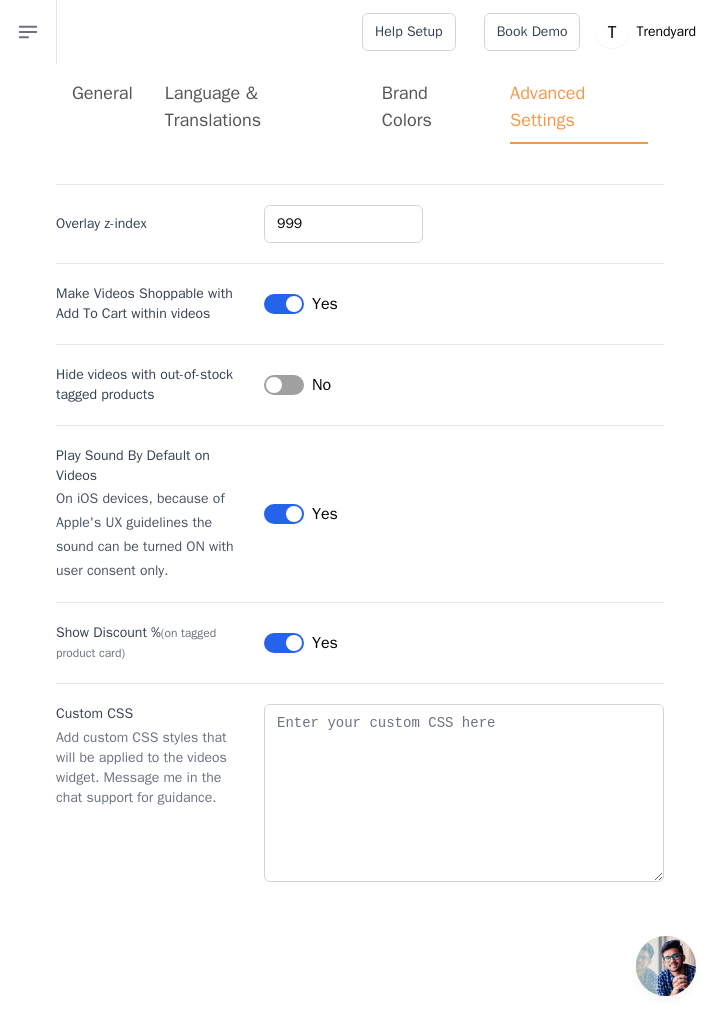 click on "Brand Colors" at bounding box center (430, 107) 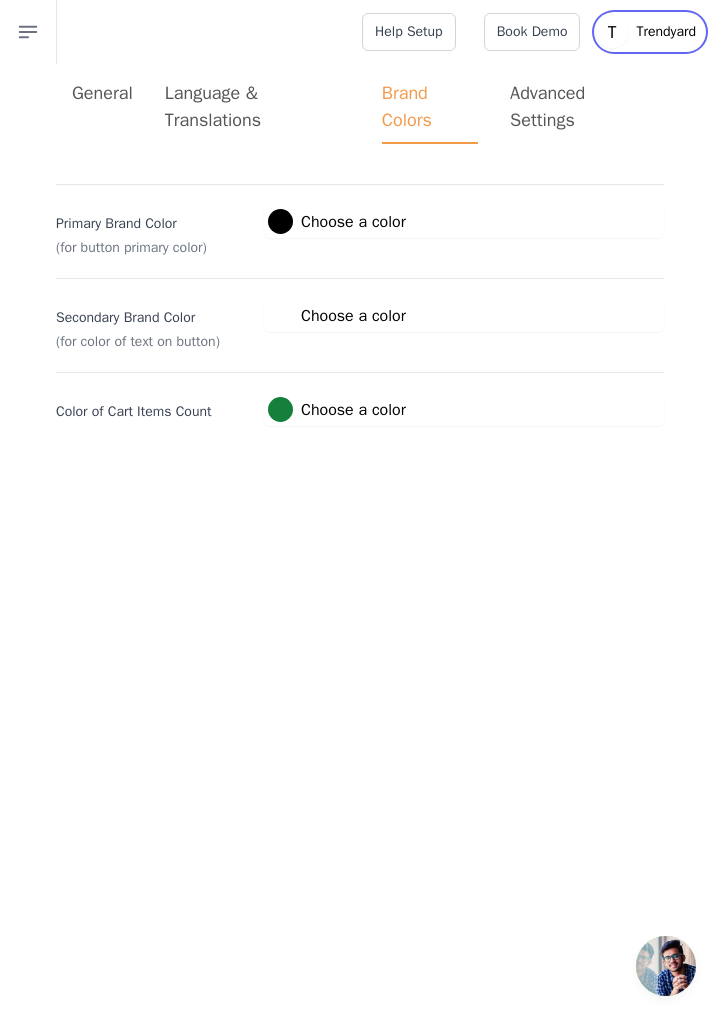 click on "Trendyard" at bounding box center [666, 32] 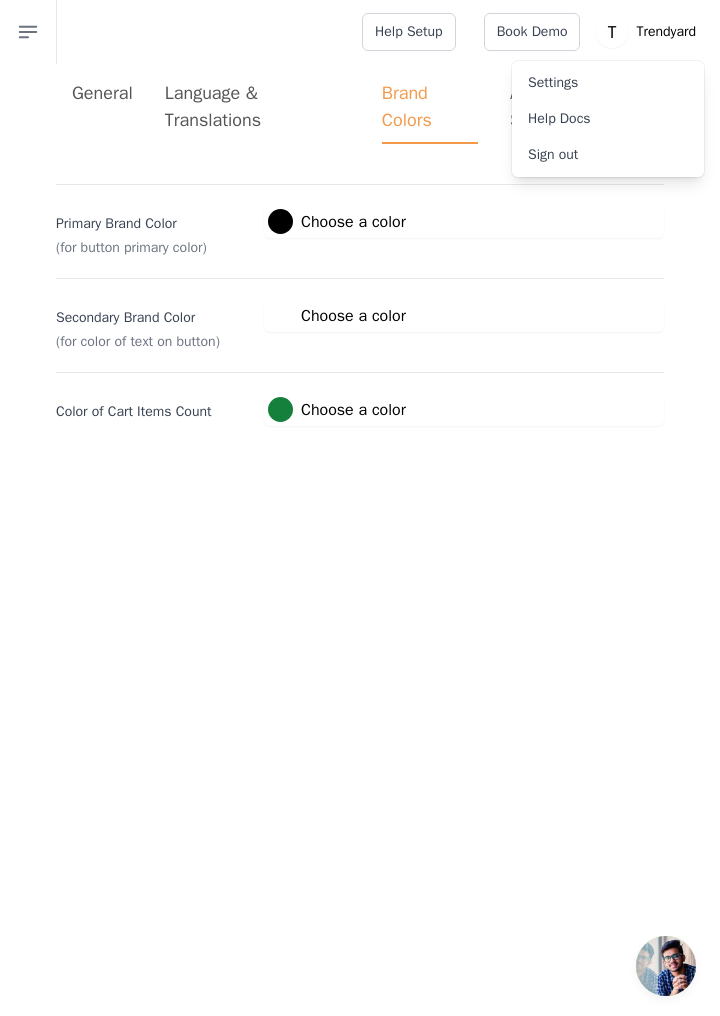 click on "Settings" at bounding box center [608, 83] 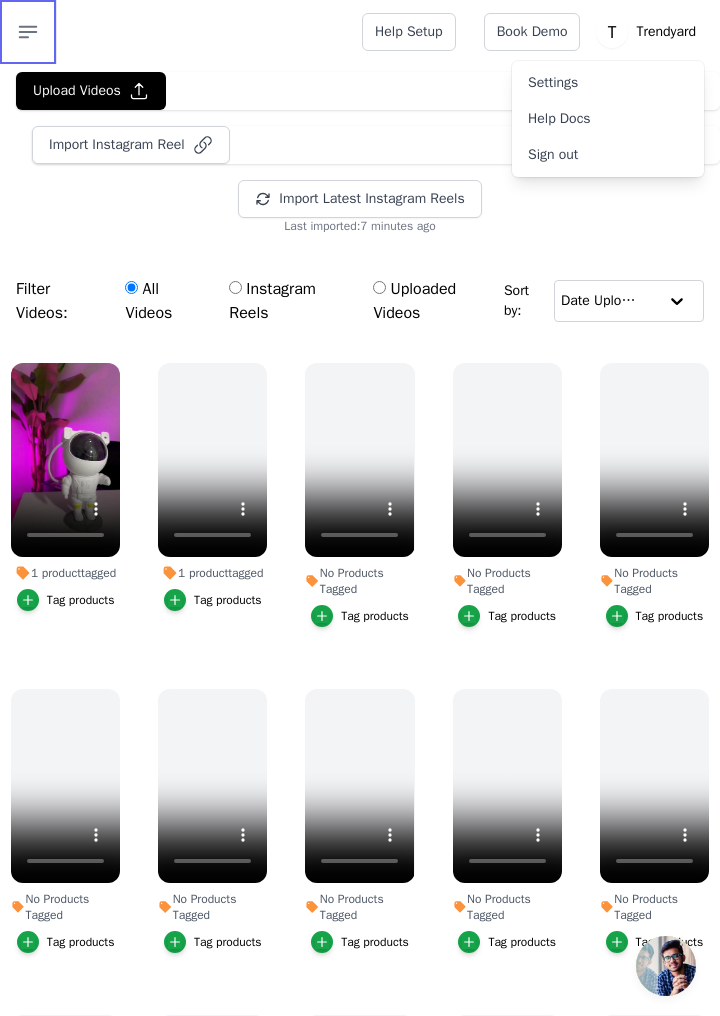 click on "Open sidebar" at bounding box center (28, 32) 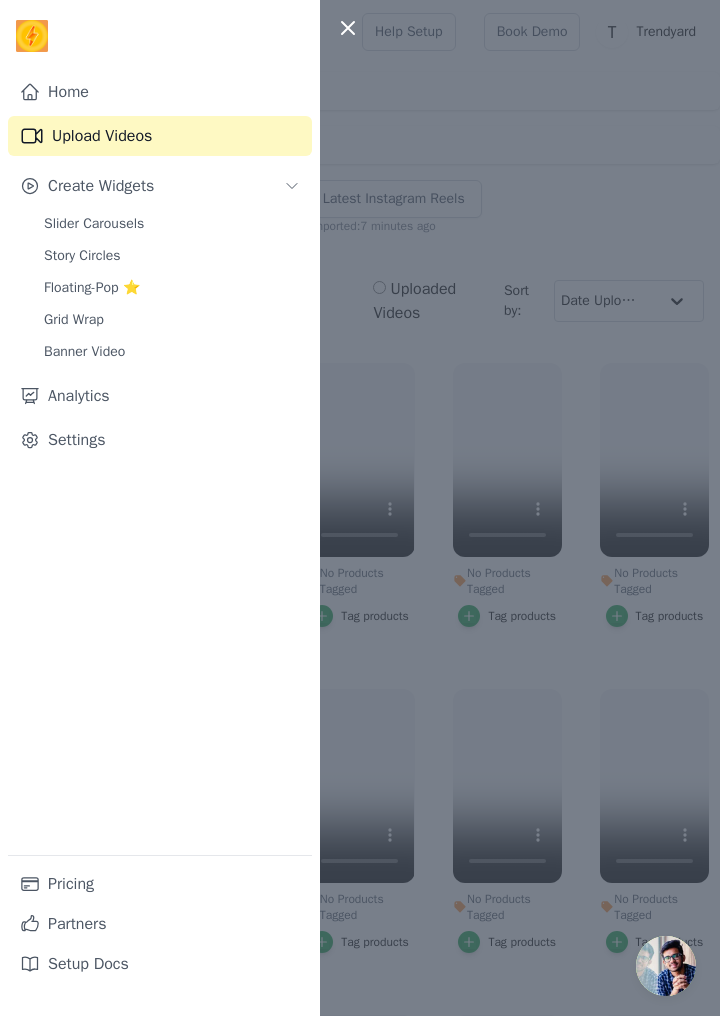 scroll, scrollTop: 0, scrollLeft: 0, axis: both 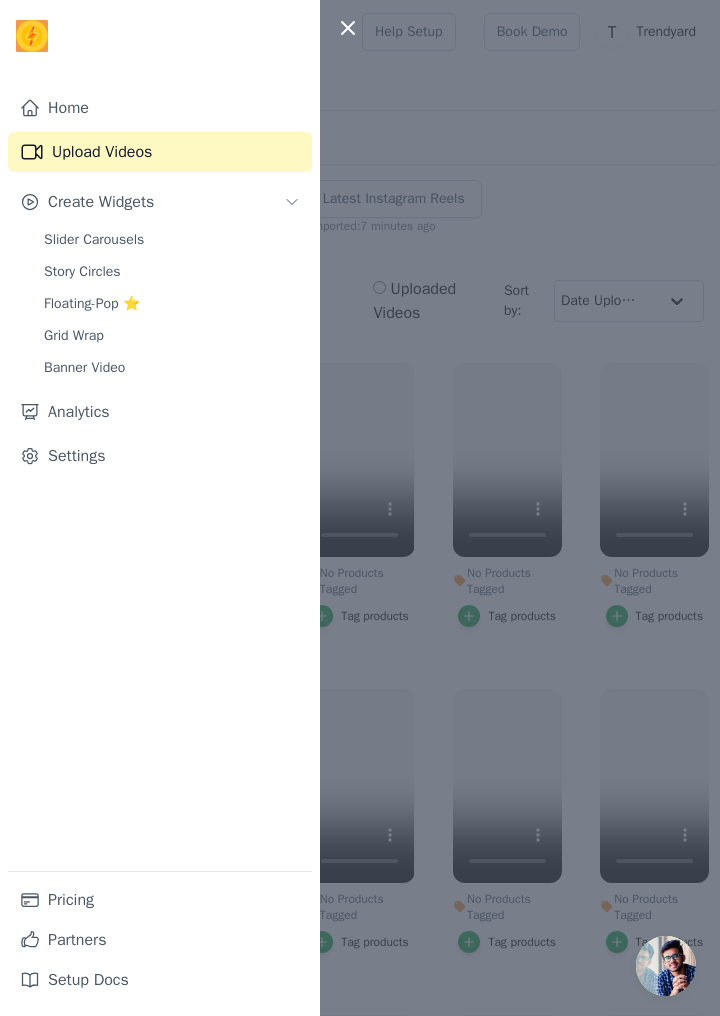 click at bounding box center [360, 508] 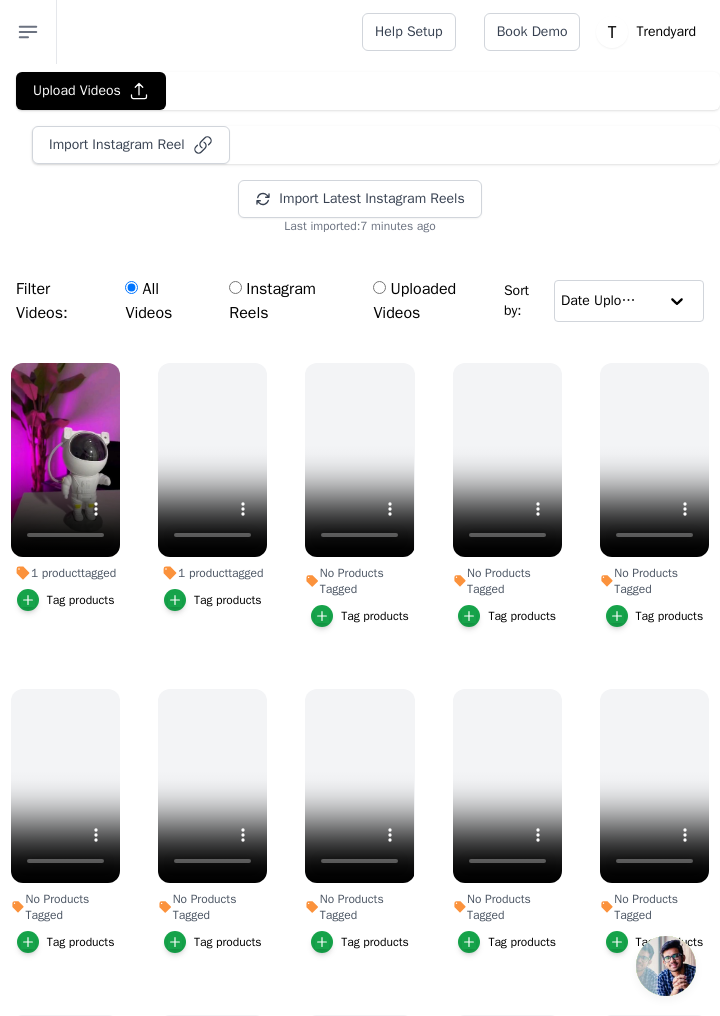 click on "Book Demo" at bounding box center [532, 32] 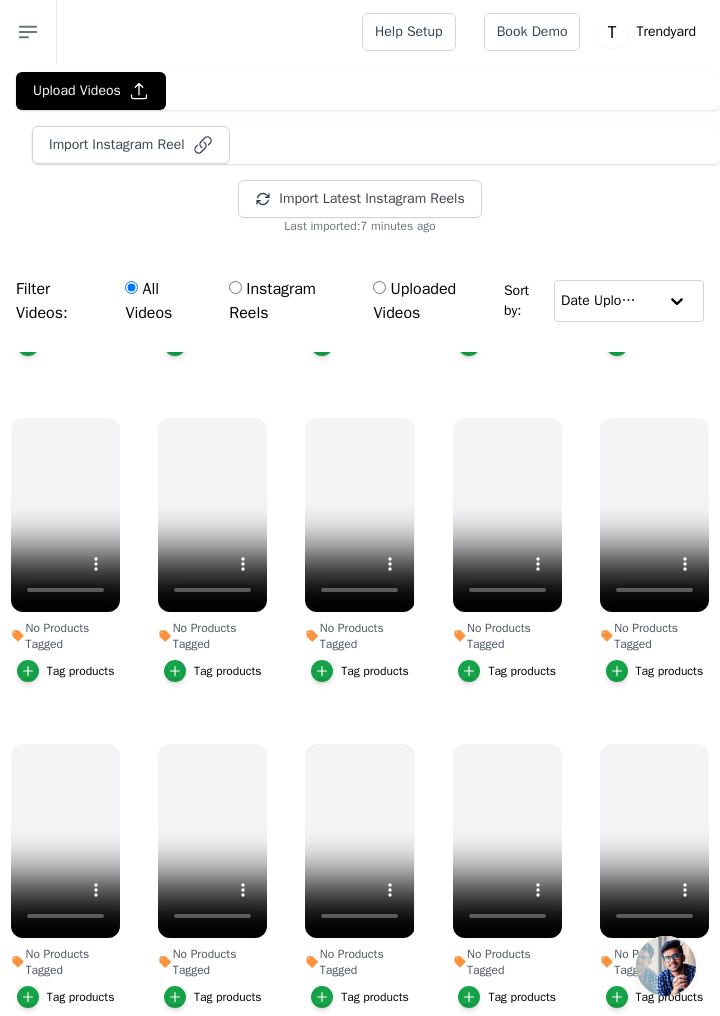 scroll, scrollTop: 2526, scrollLeft: 0, axis: vertical 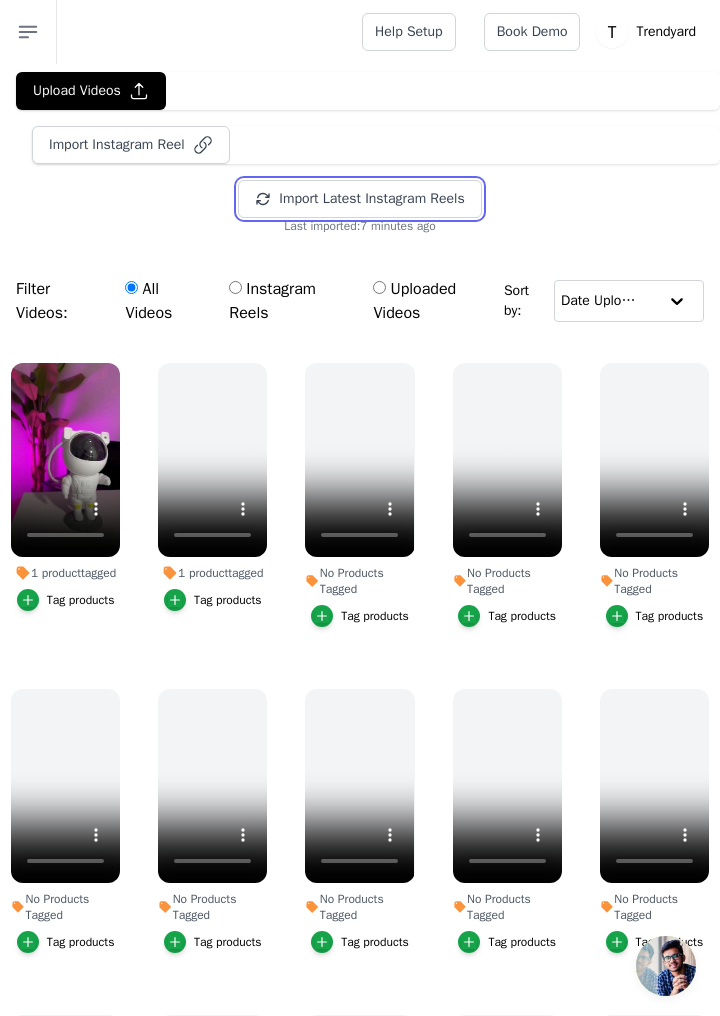 click on "Import Latest Instagram Reels" at bounding box center [359, 199] 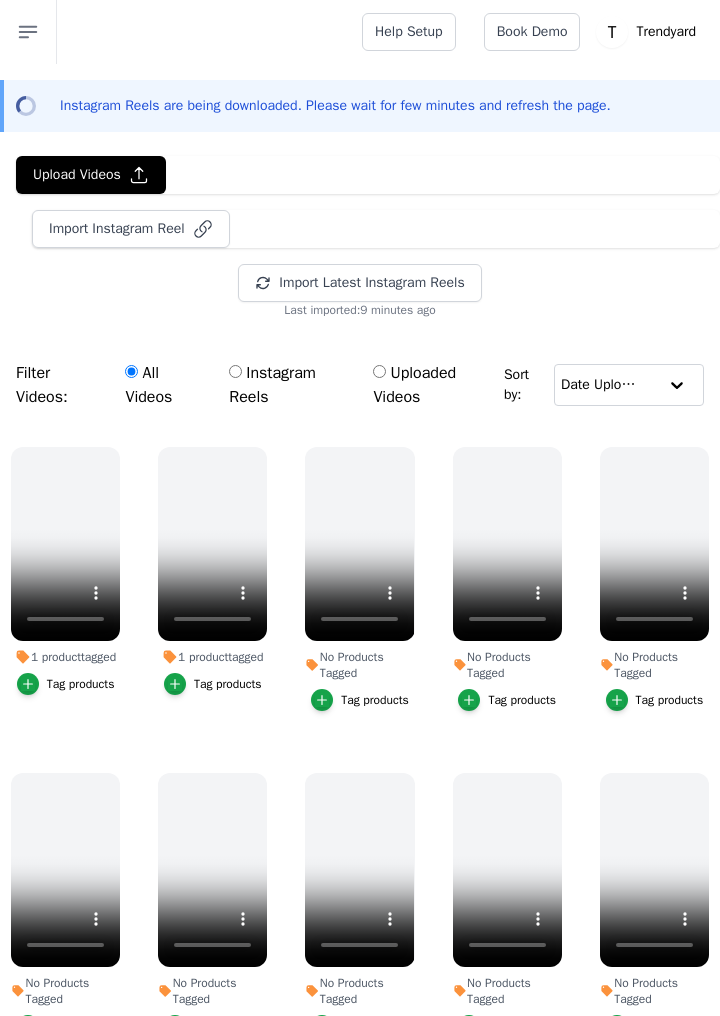 scroll, scrollTop: 0, scrollLeft: 0, axis: both 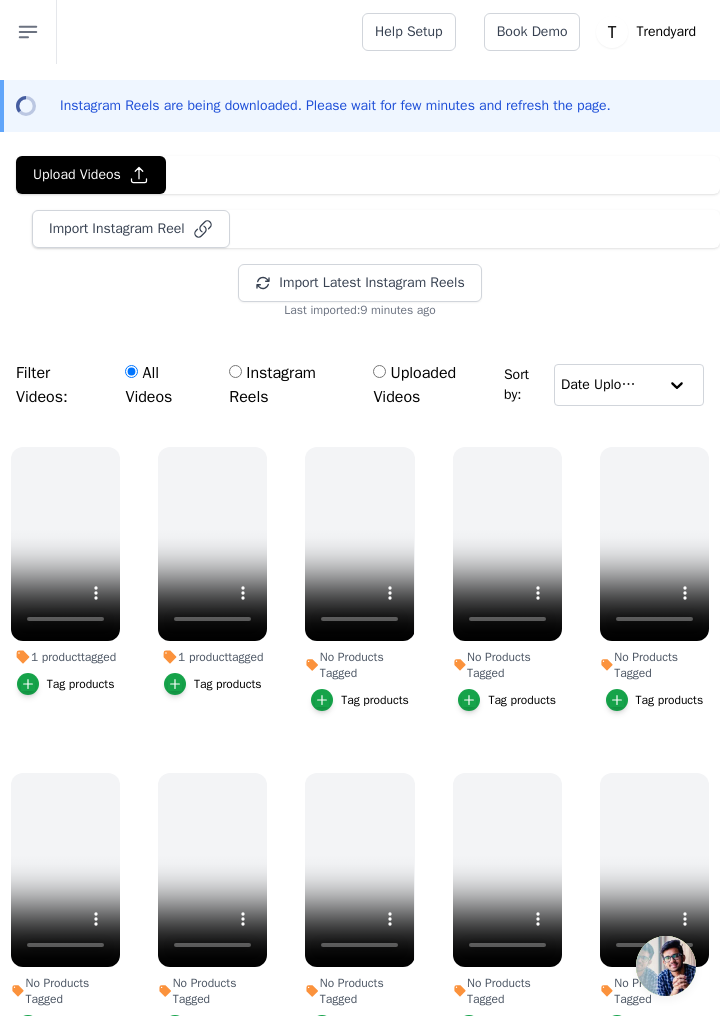 click on "Uploaded Videos" at bounding box center [379, 371] 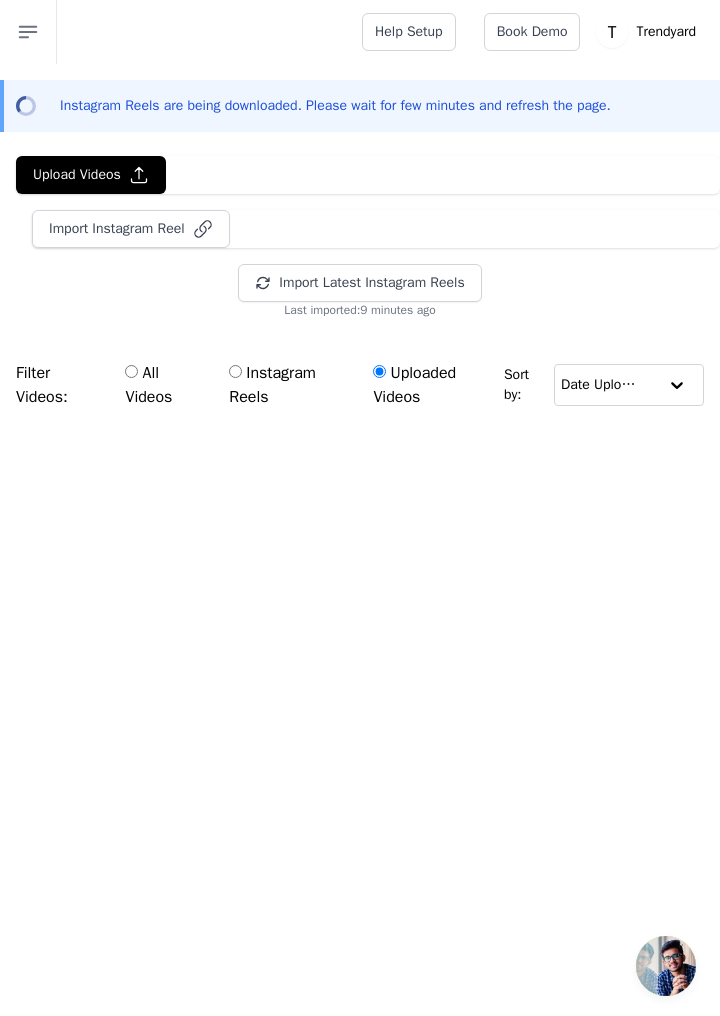 click 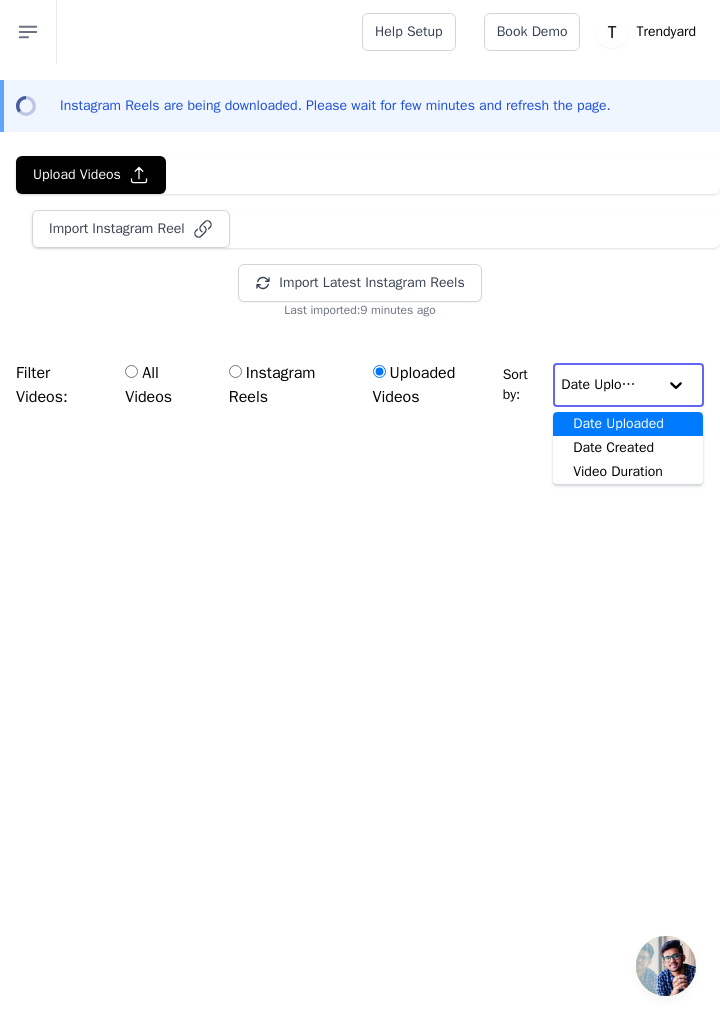 click at bounding box center (676, 385) 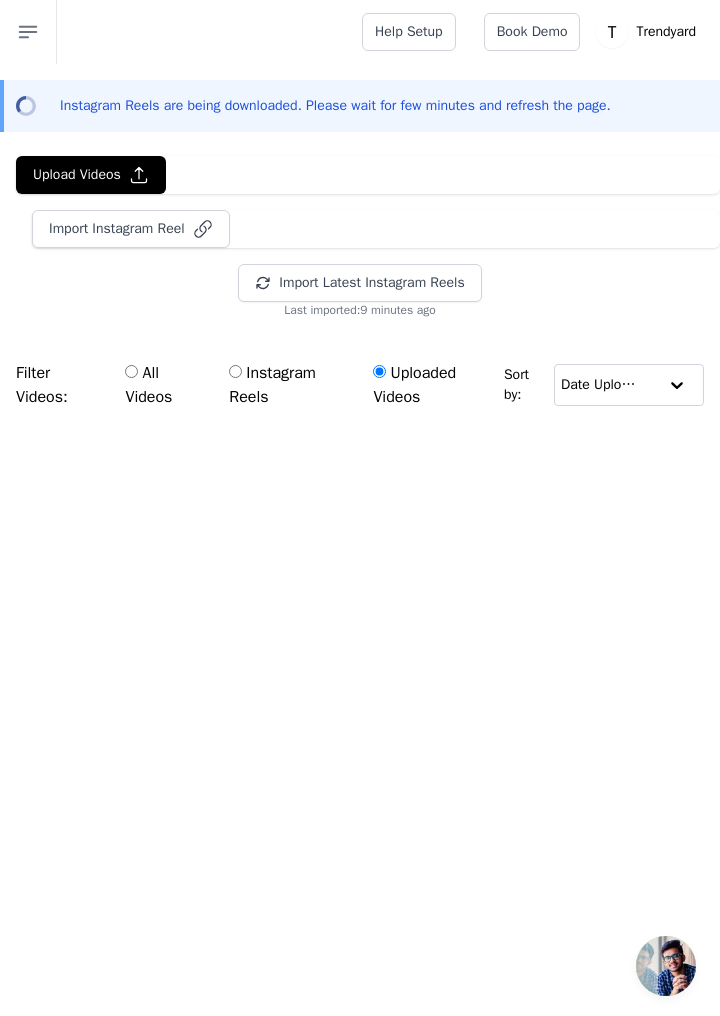 click at bounding box center (677, 385) 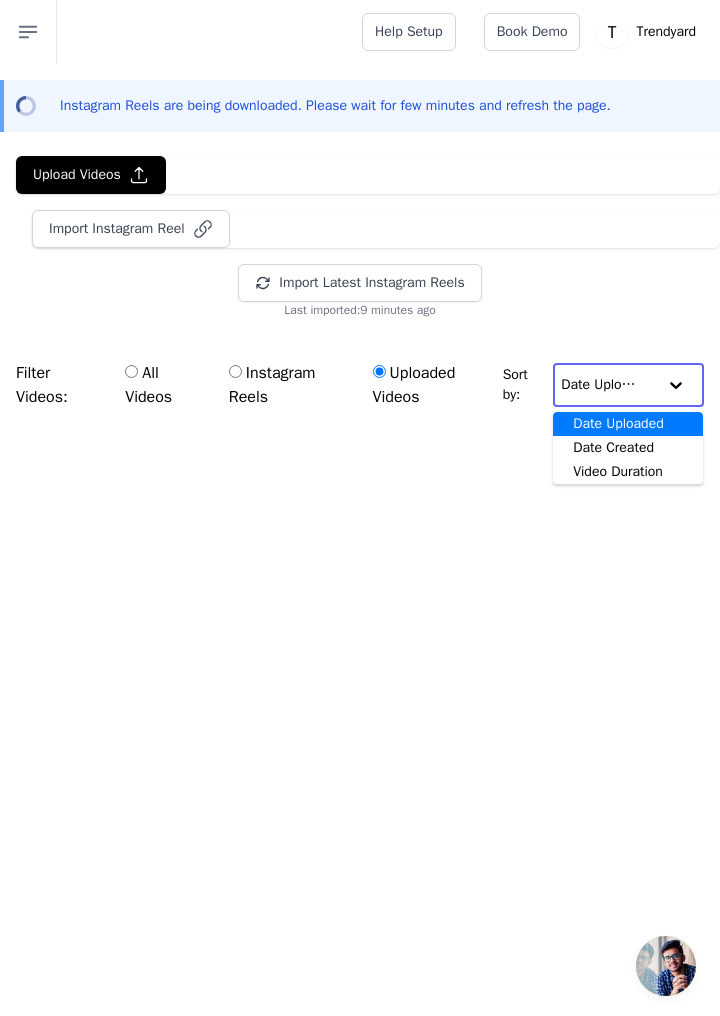 click on "Upload Videos
Import Instagram Reel
Import Latest Instagram Reels     Import Latest IG Reels   Last imported:  9 minutes ago   Filter Videos:
All Videos
Instagram Reels
Uploaded Videos   Sort by:
Date Uploaded   Date Created   Video Duration       Option Date Uploaded, selected.   You are currently focused on option Date Uploaded. There are 3 results available.     Date Uploaded" at bounding box center [360, 312] 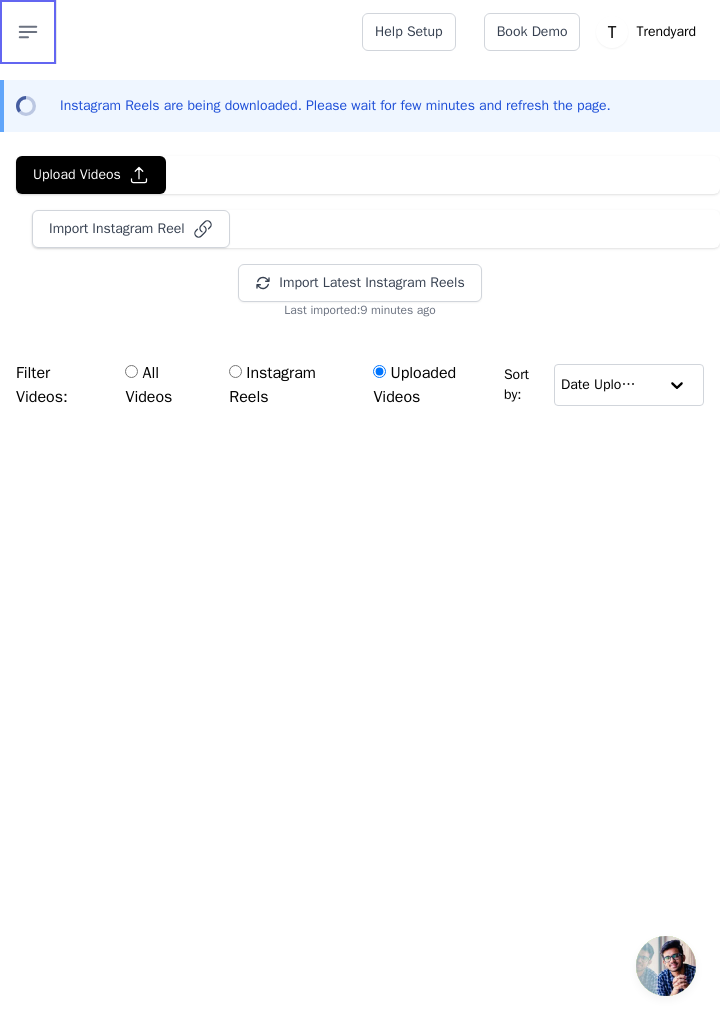 click on "Open sidebar" at bounding box center [28, 32] 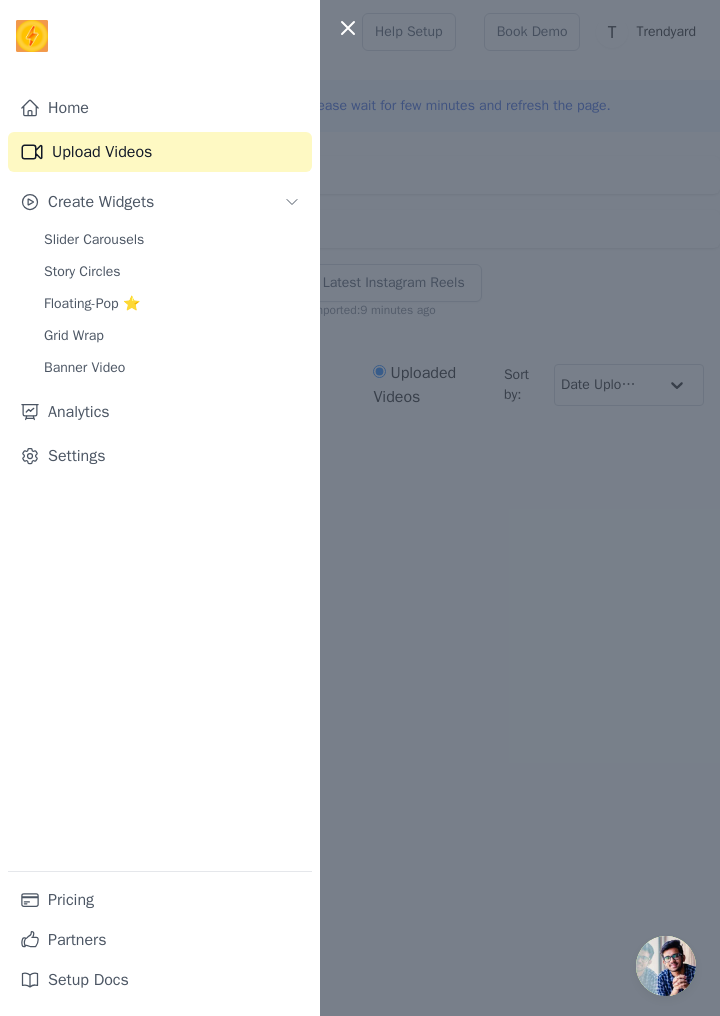 click on "Floating-Pop ⭐" at bounding box center (92, 304) 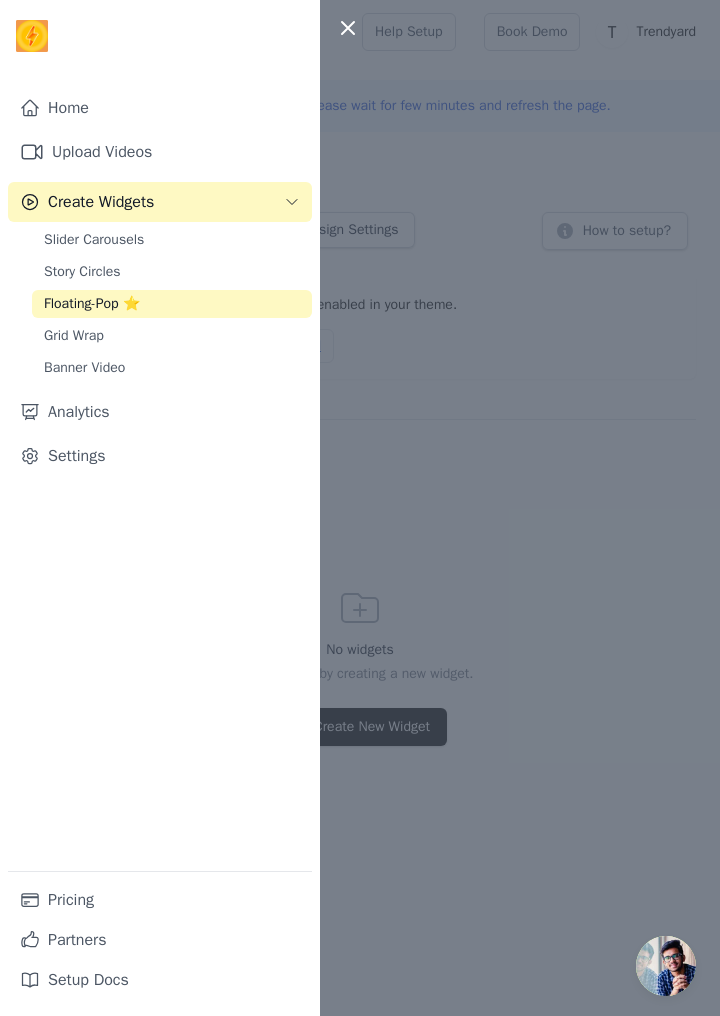 click at bounding box center [360, 508] 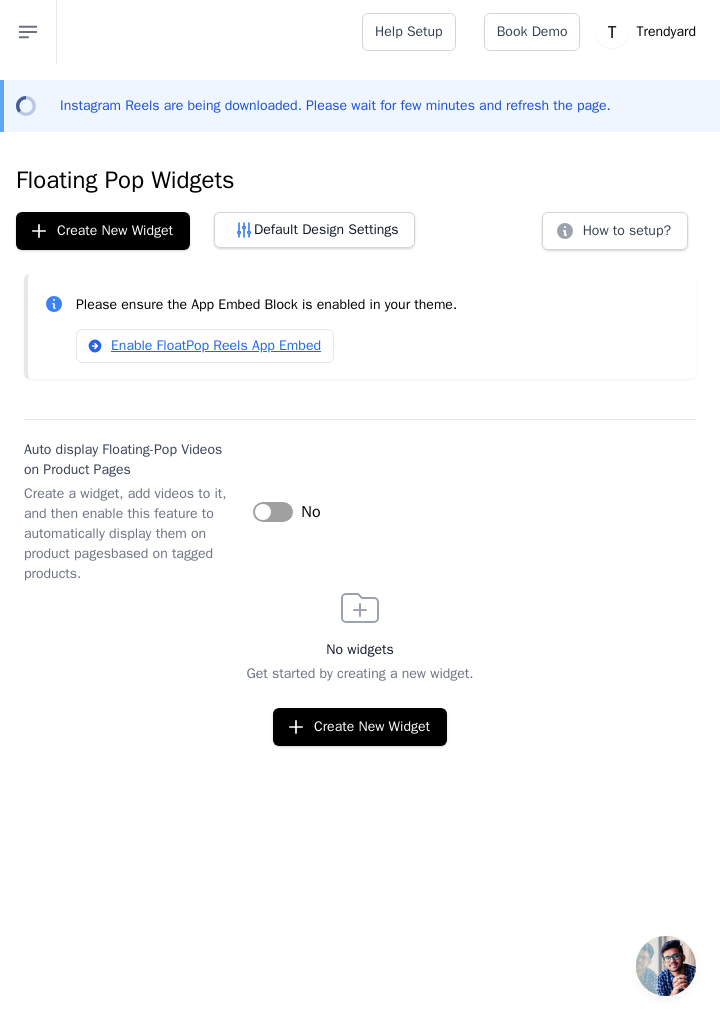 click on "Label" at bounding box center [273, 512] 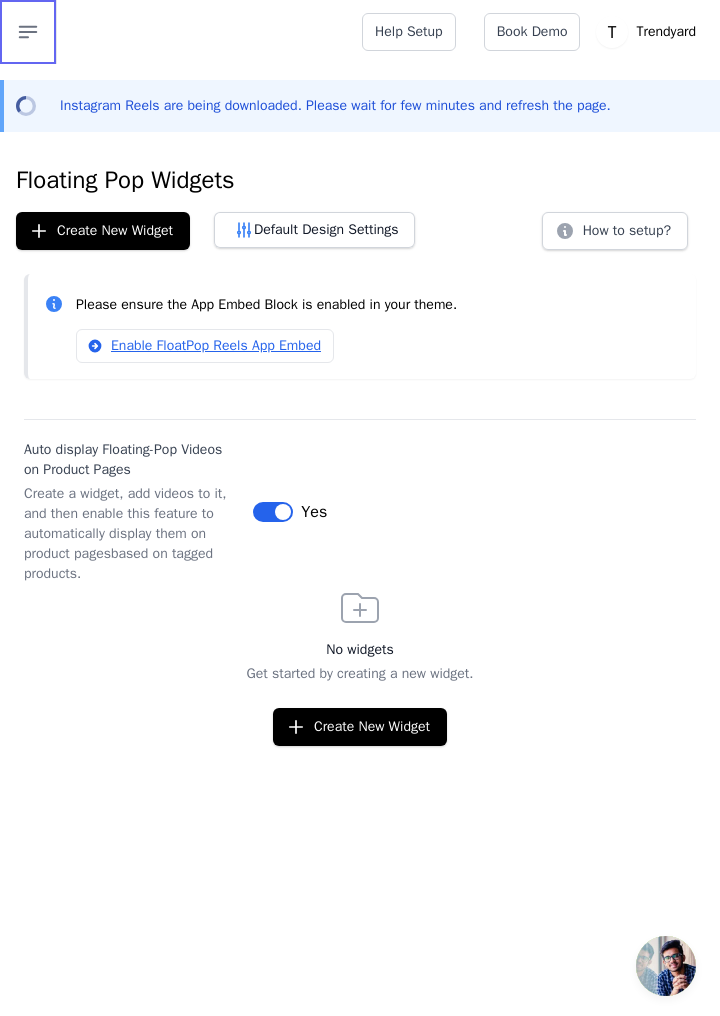 click 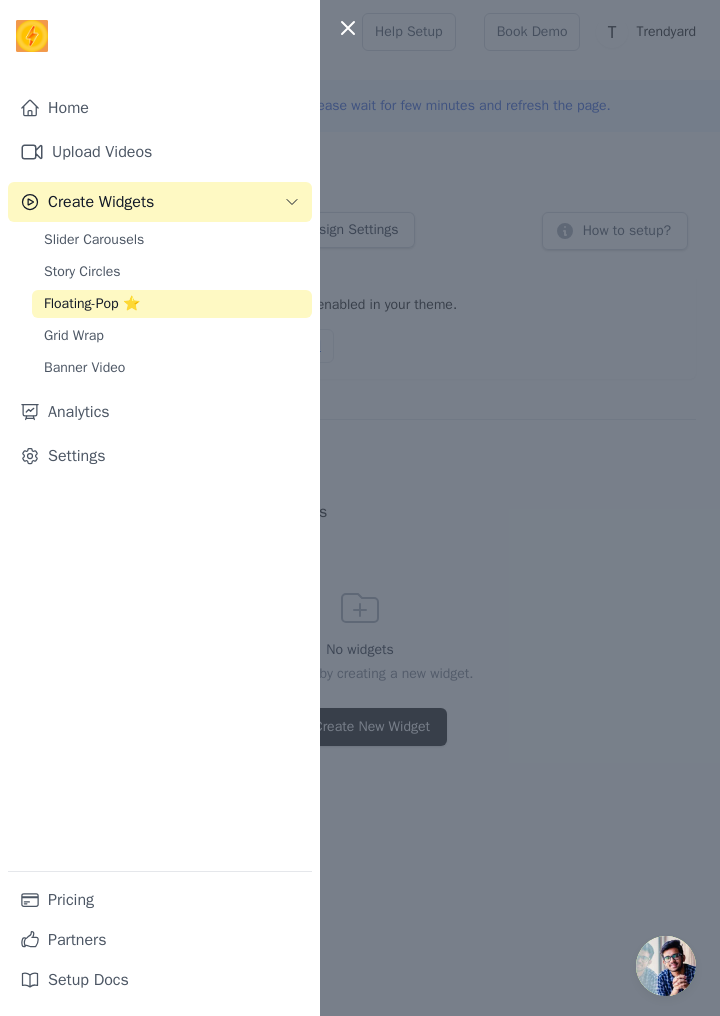 click on "Story Circles" at bounding box center [82, 272] 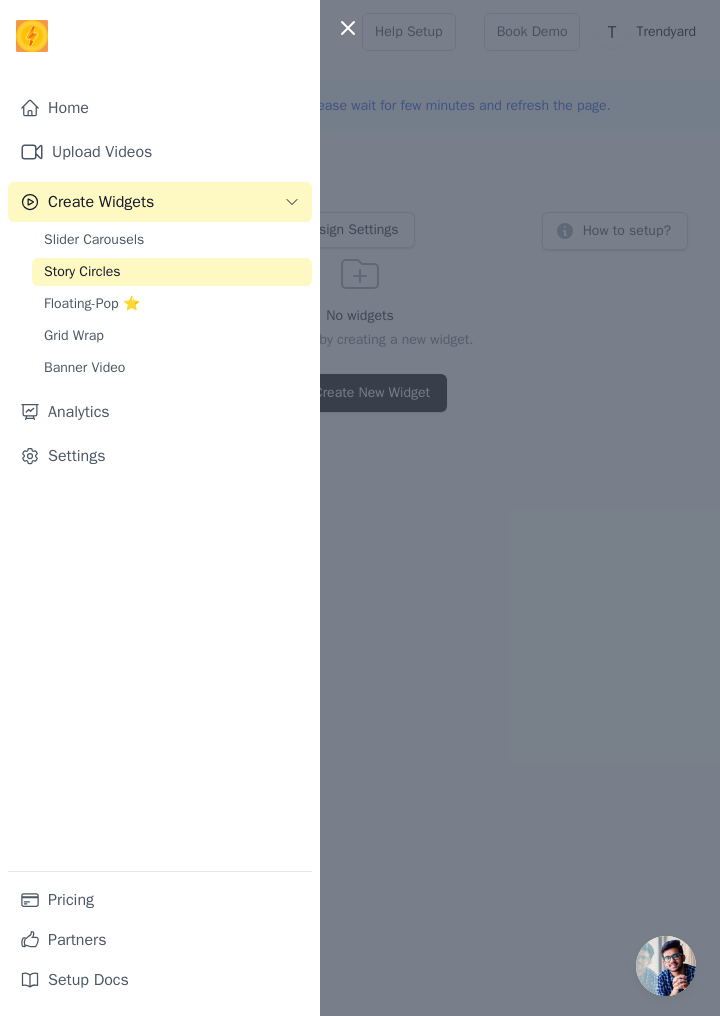 click on "Slider Carousels" at bounding box center [94, 240] 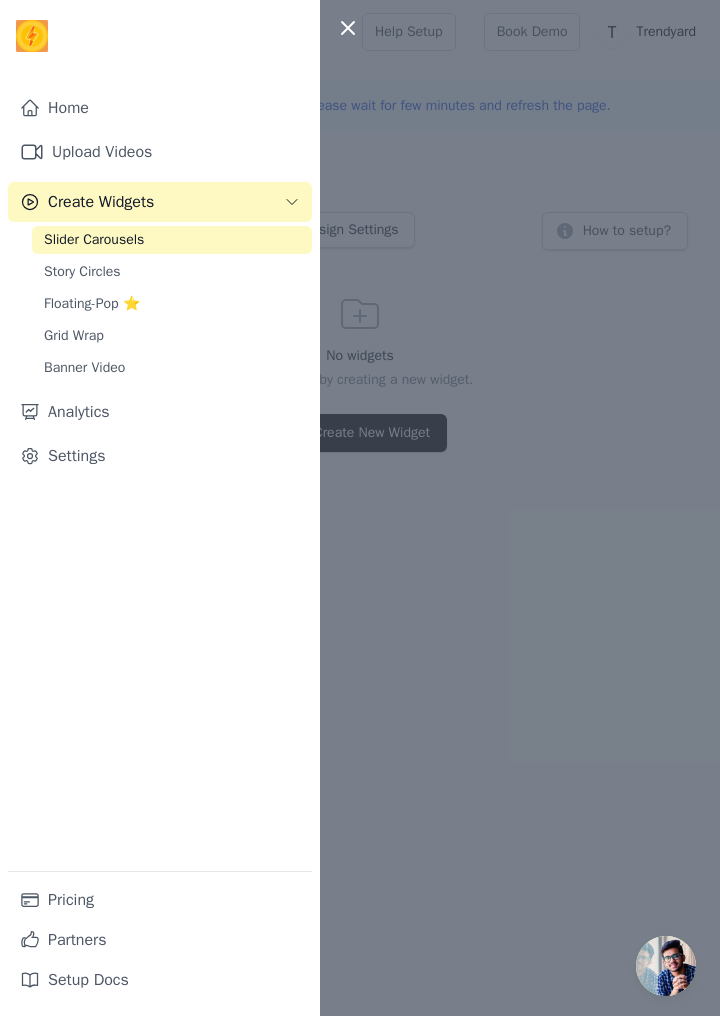 click on "Grid Wrap" at bounding box center (172, 336) 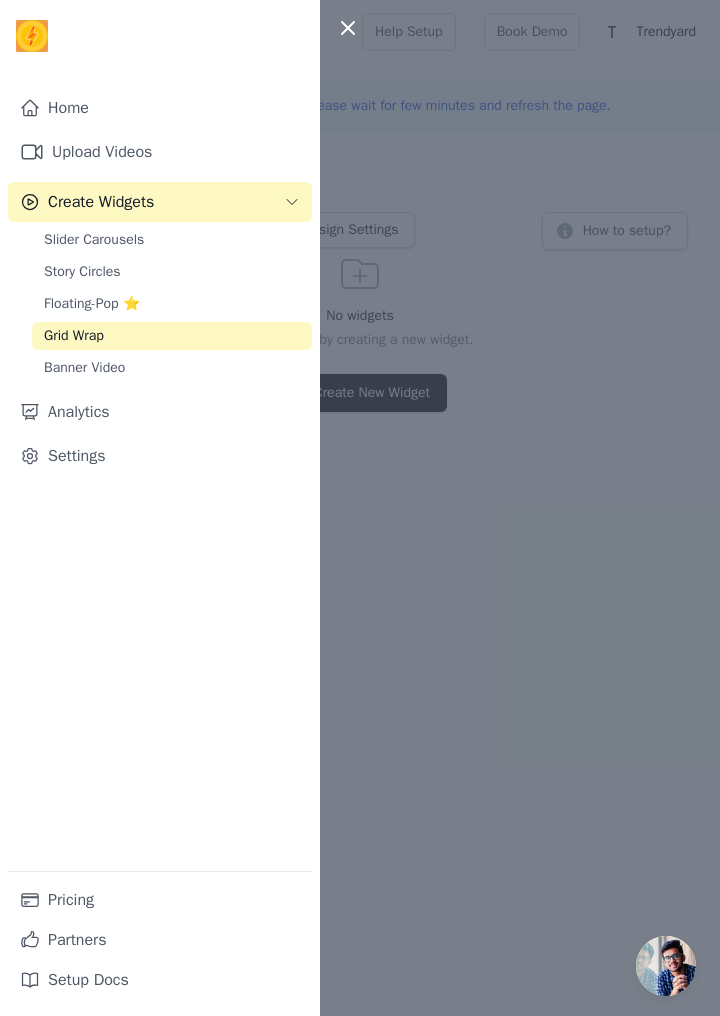 click on "Banner Video" at bounding box center (84, 368) 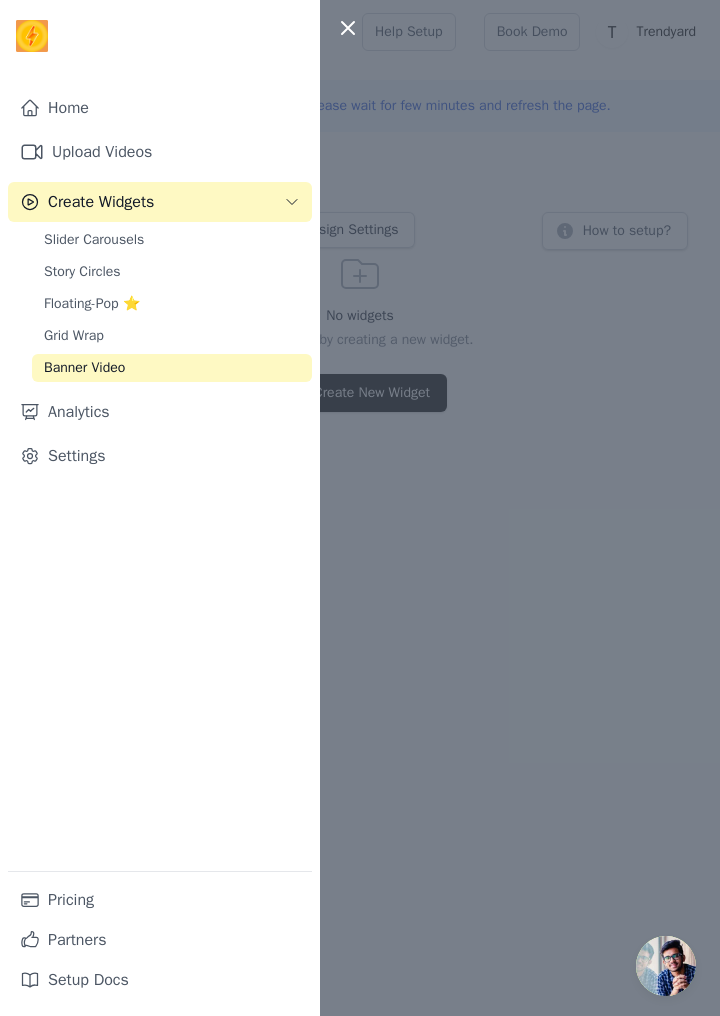 click on "Analytics" at bounding box center (160, 412) 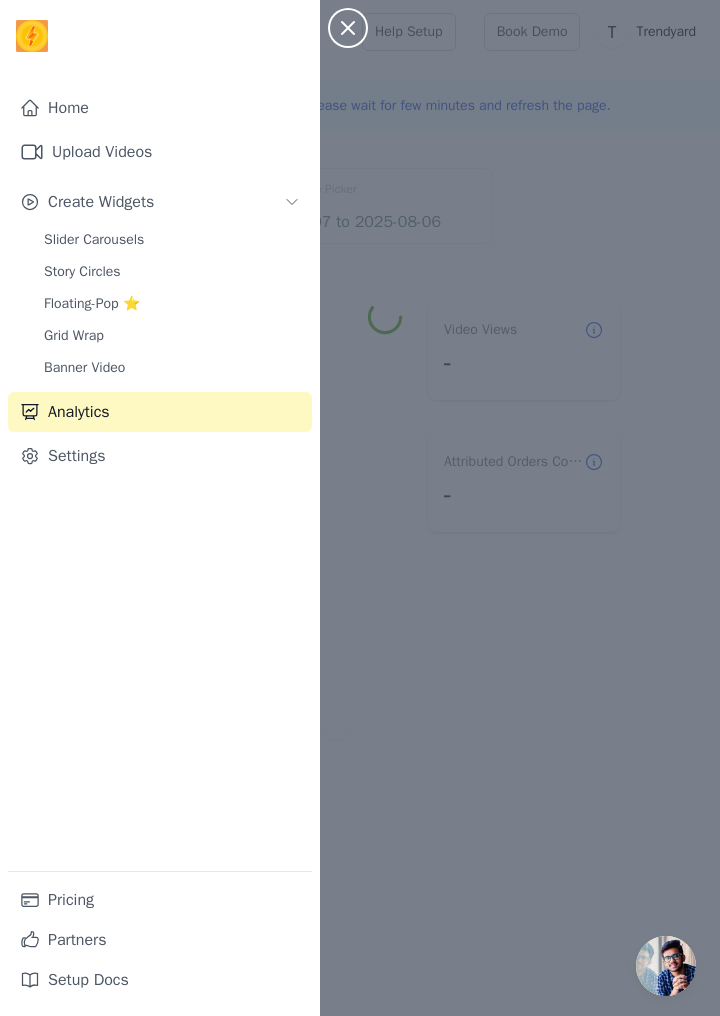 click 